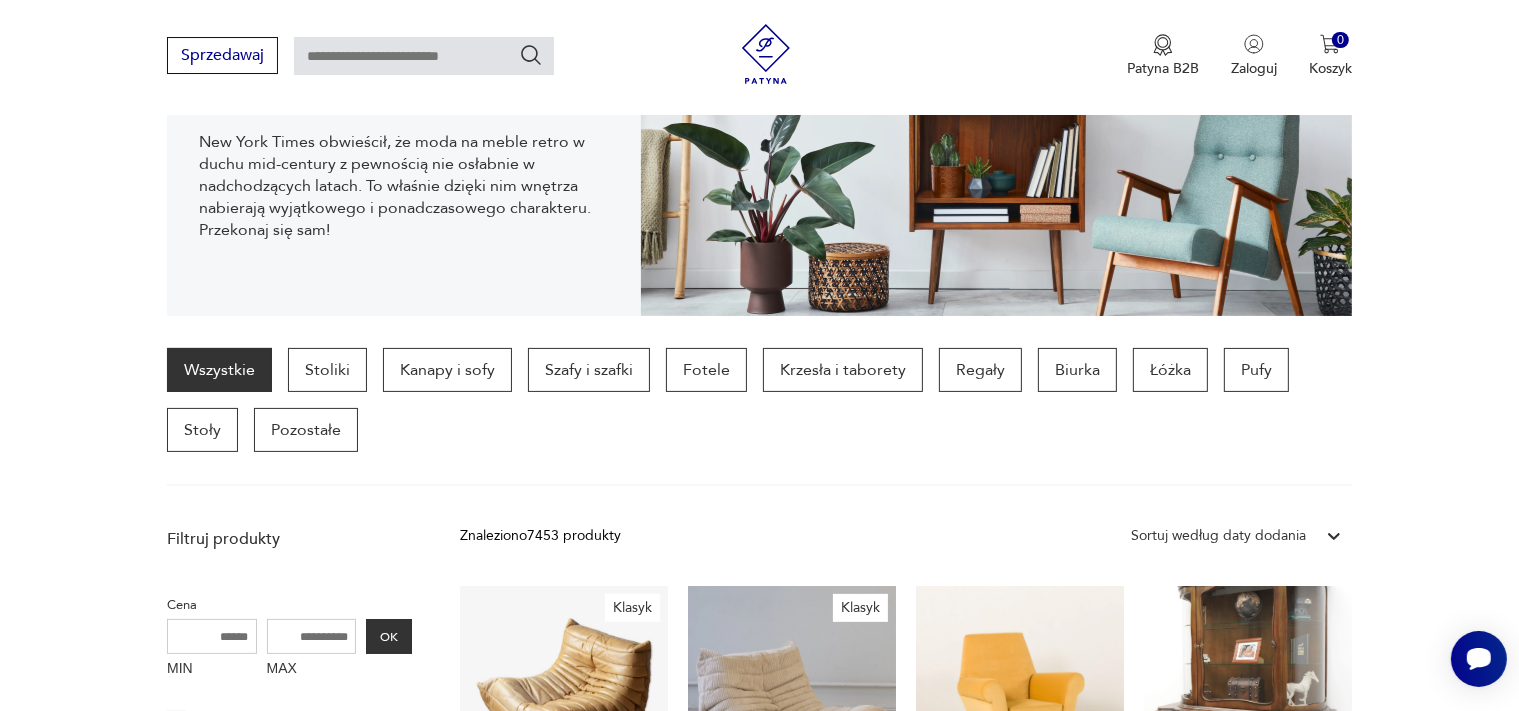 scroll, scrollTop: 0, scrollLeft: 0, axis: both 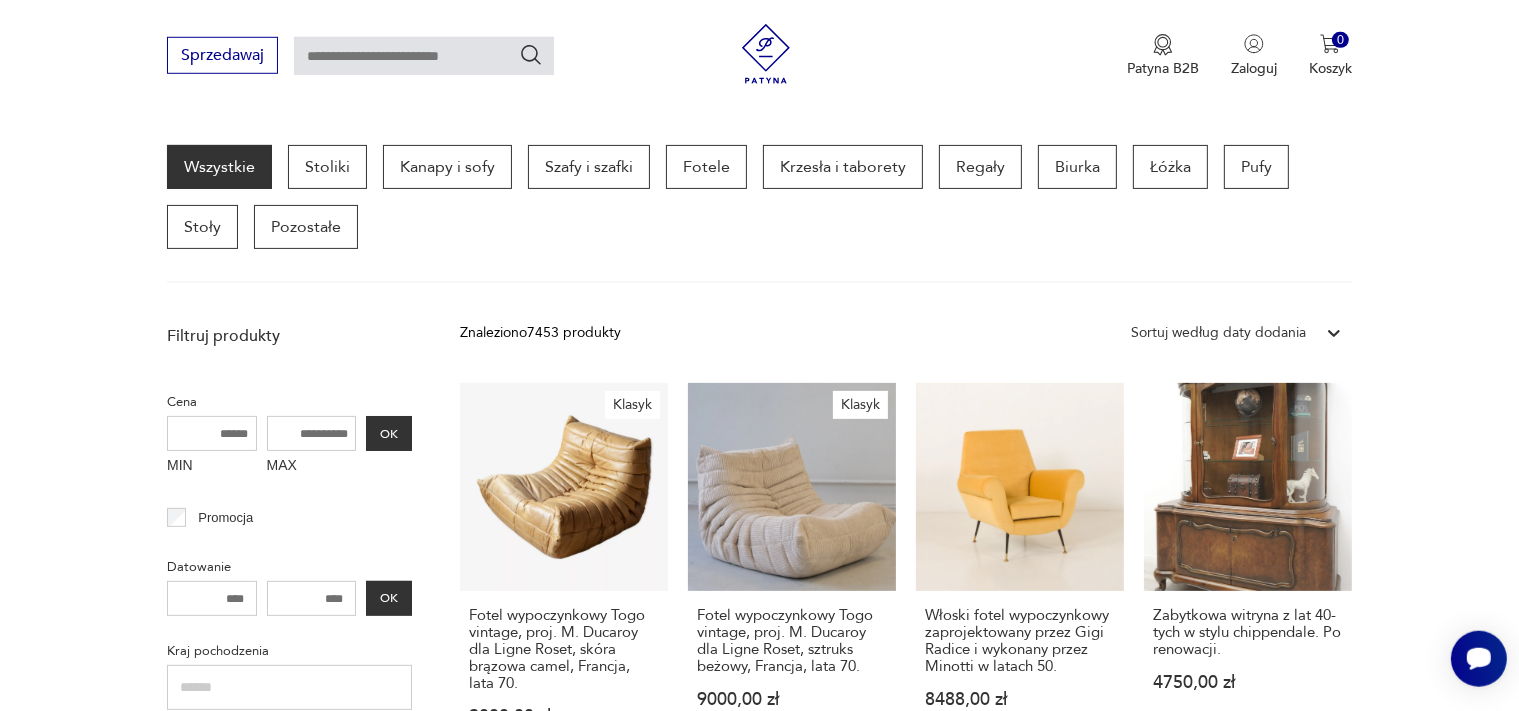 click on "MIN" at bounding box center (212, 433) 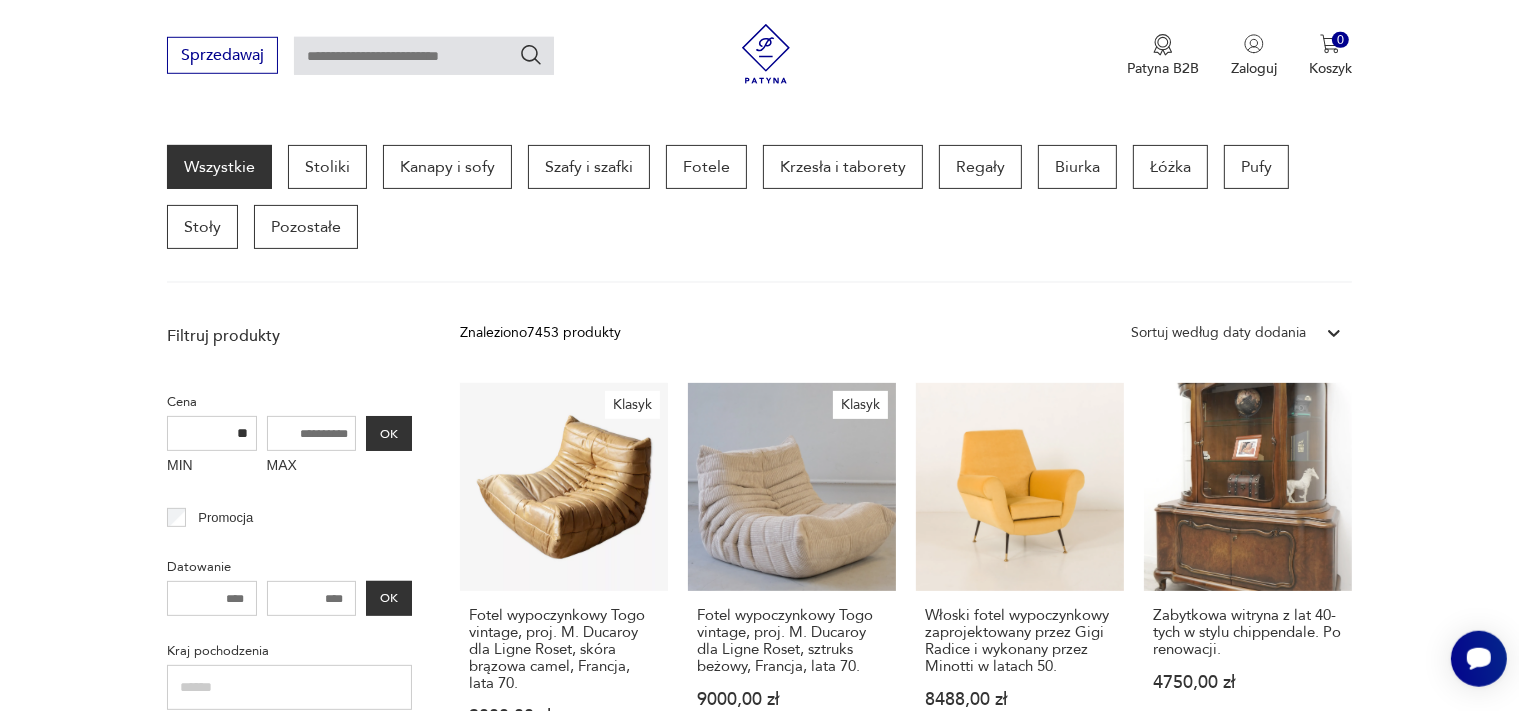 type on "**" 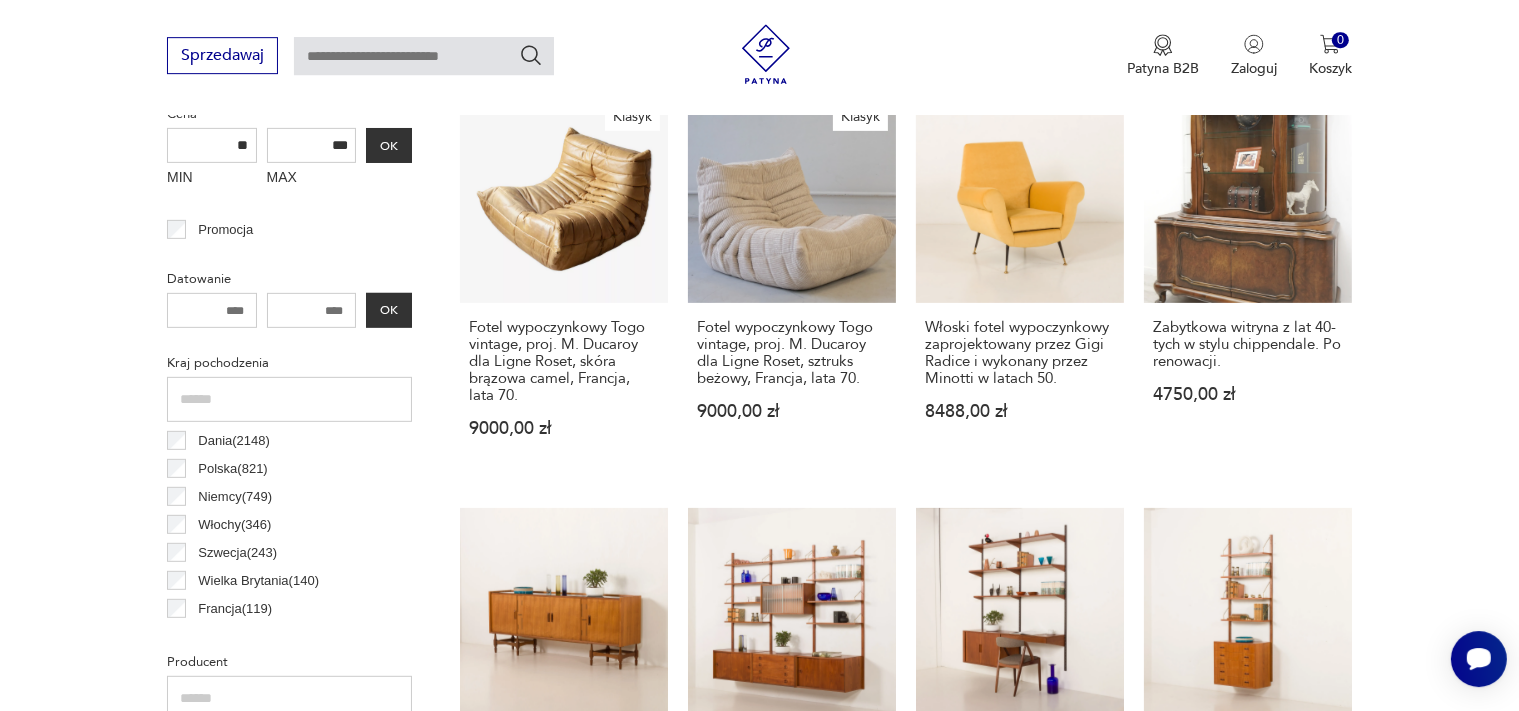 scroll, scrollTop: 816, scrollLeft: 0, axis: vertical 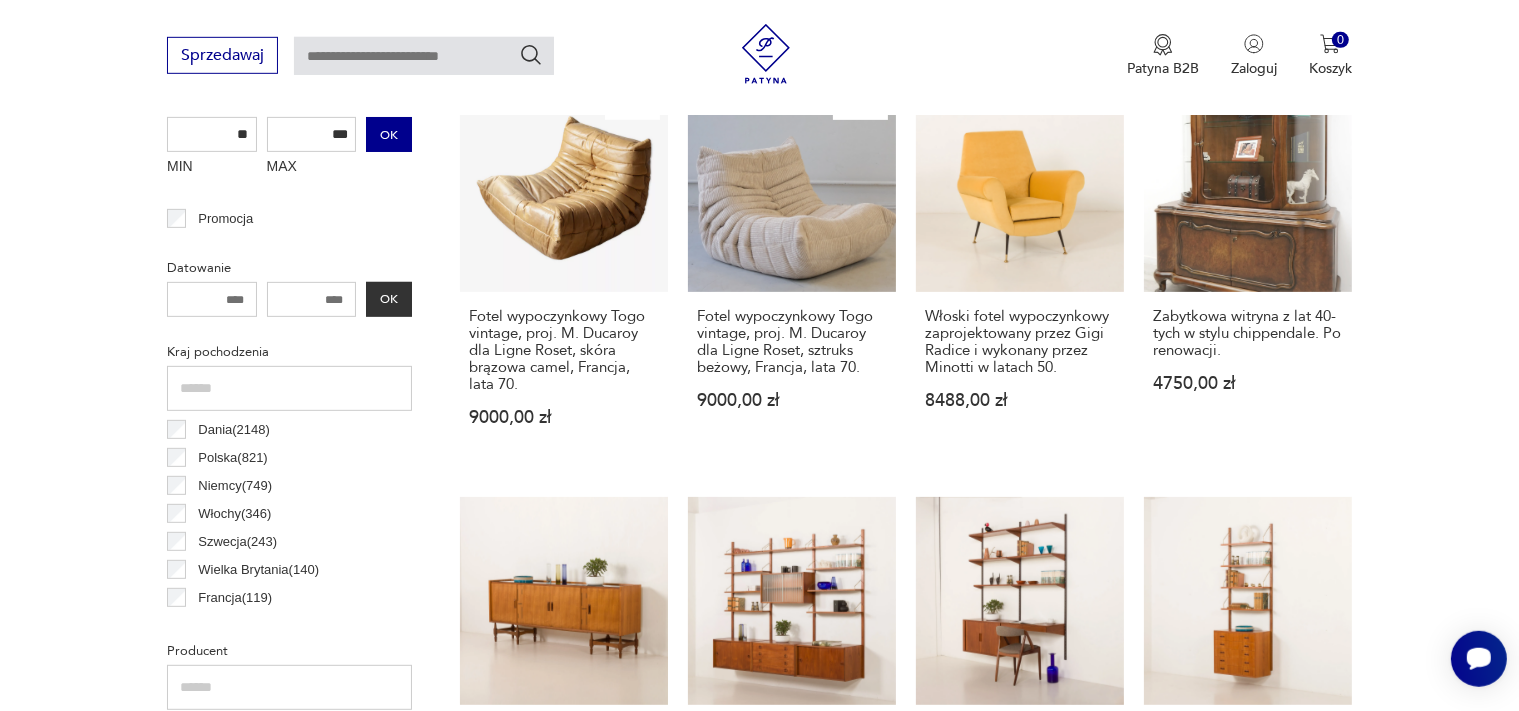 type on "***" 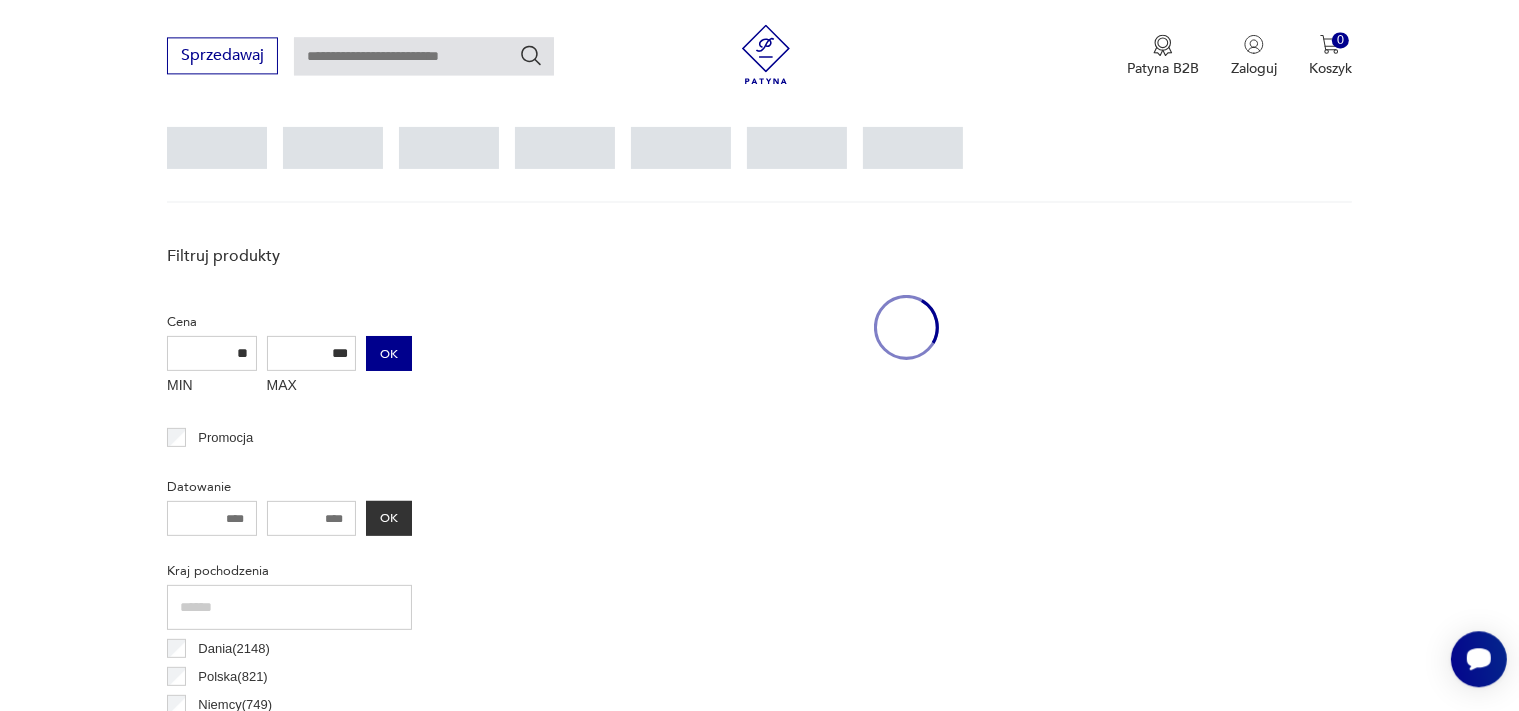 scroll, scrollTop: 528, scrollLeft: 0, axis: vertical 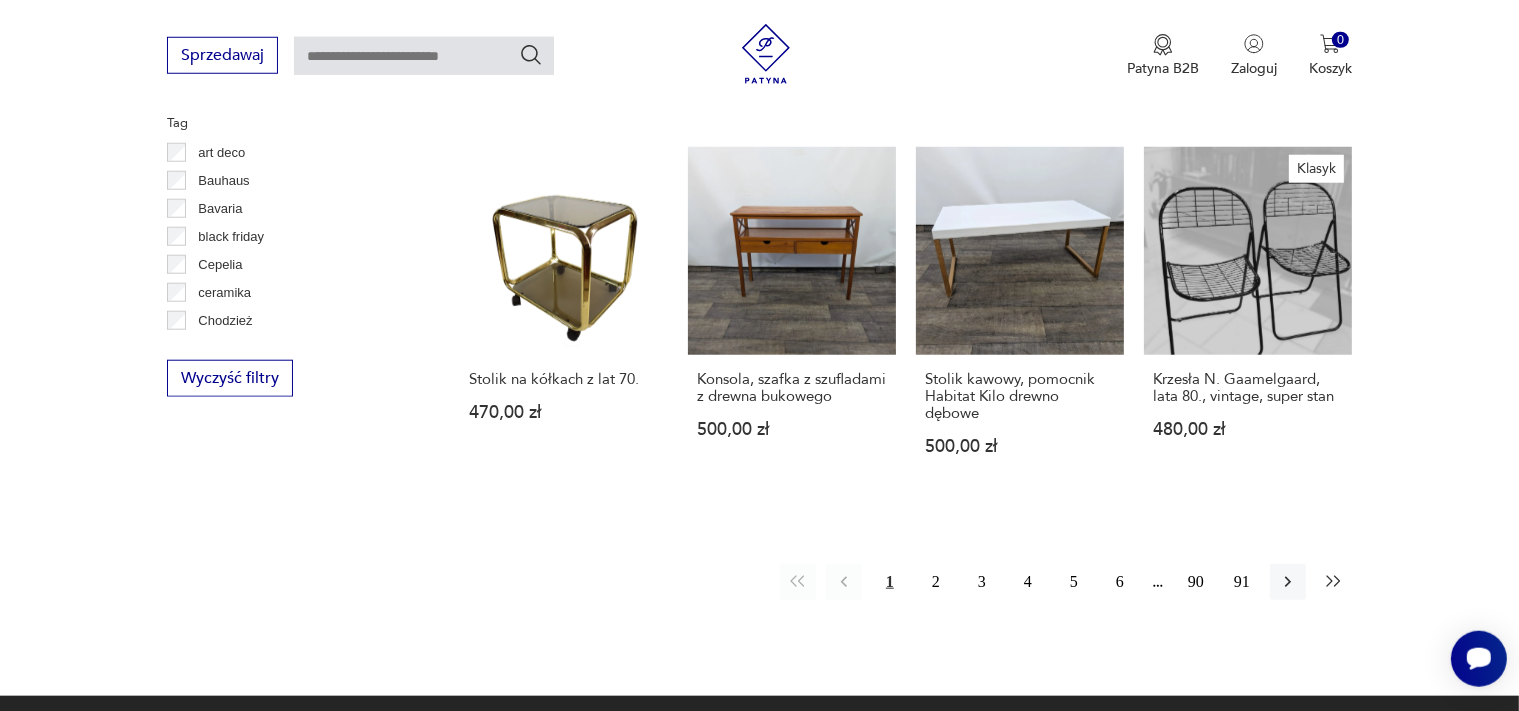 click 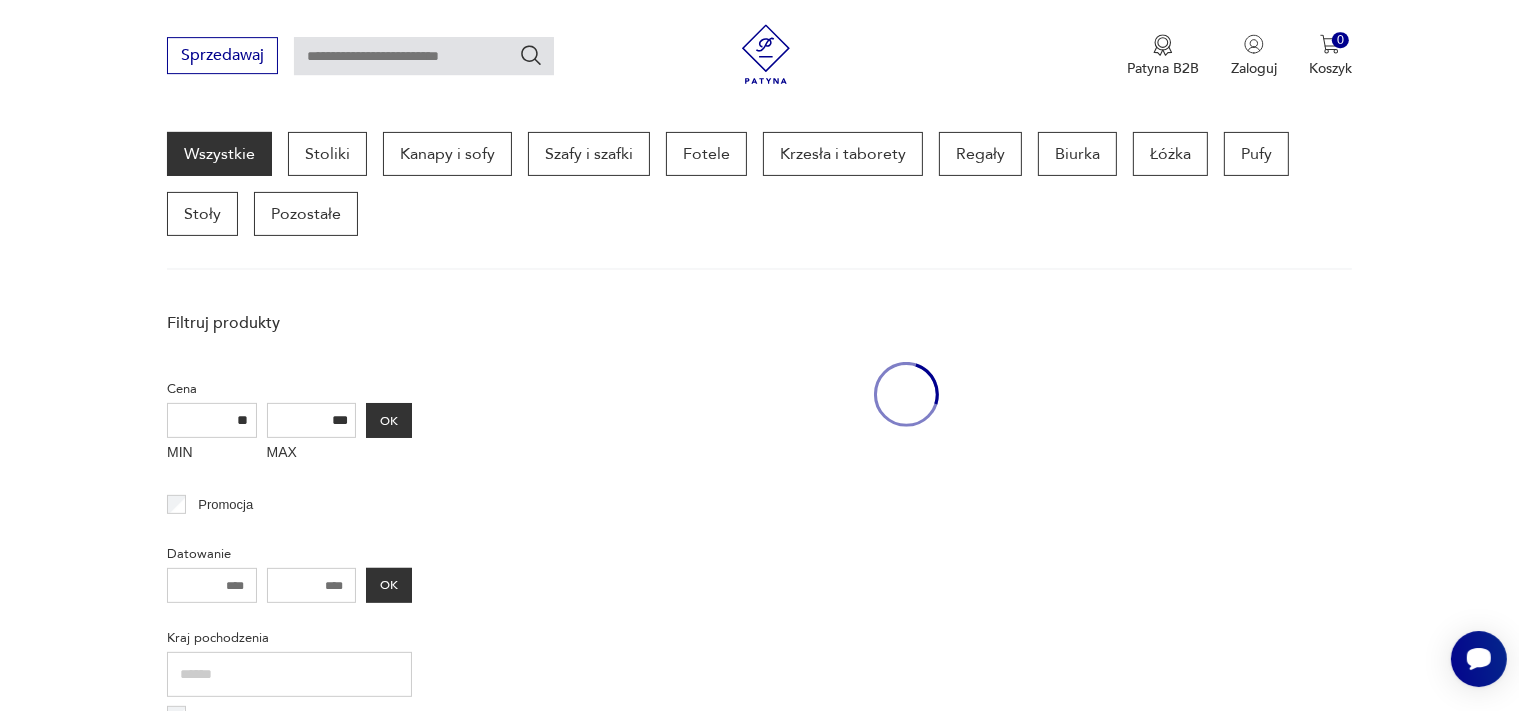 scroll, scrollTop: 529, scrollLeft: 0, axis: vertical 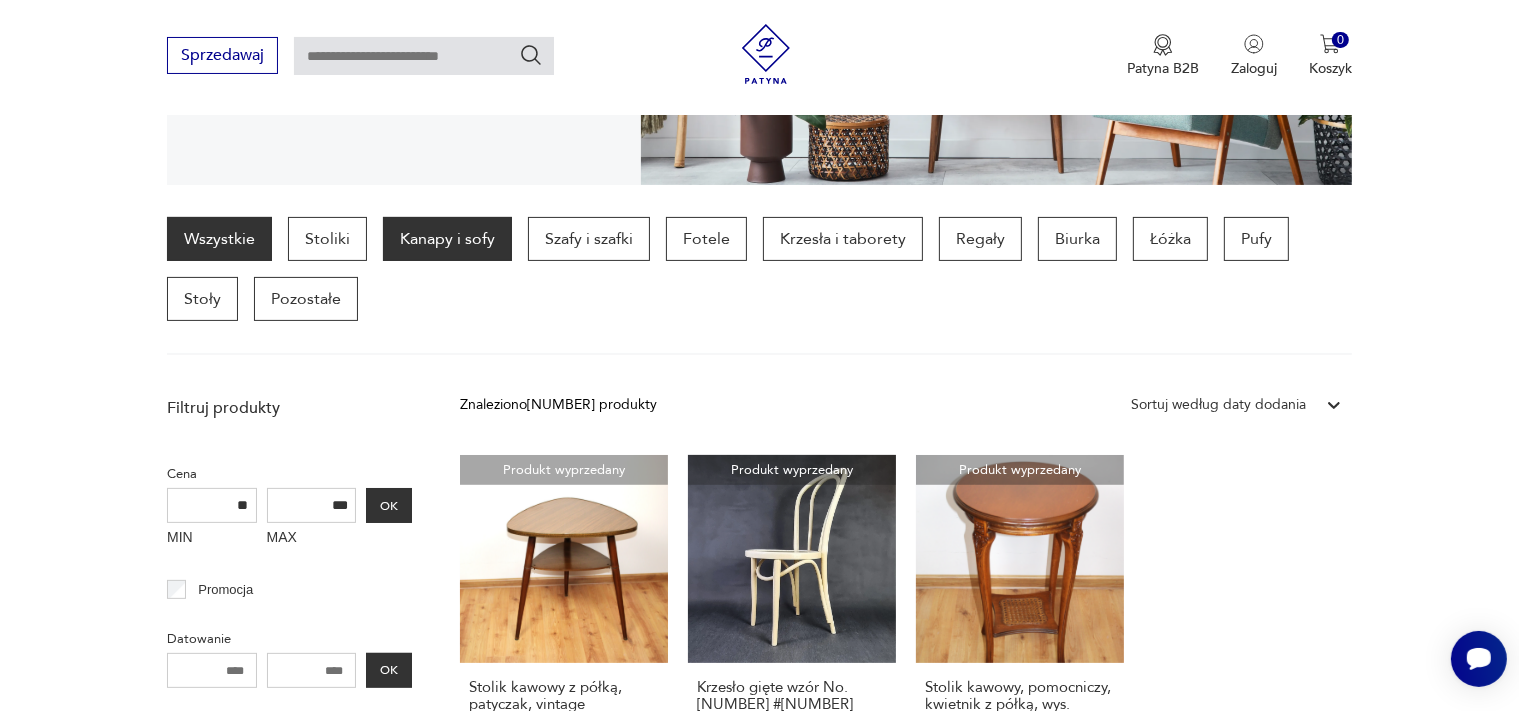 click on "Kanapy i sofy" at bounding box center [447, 239] 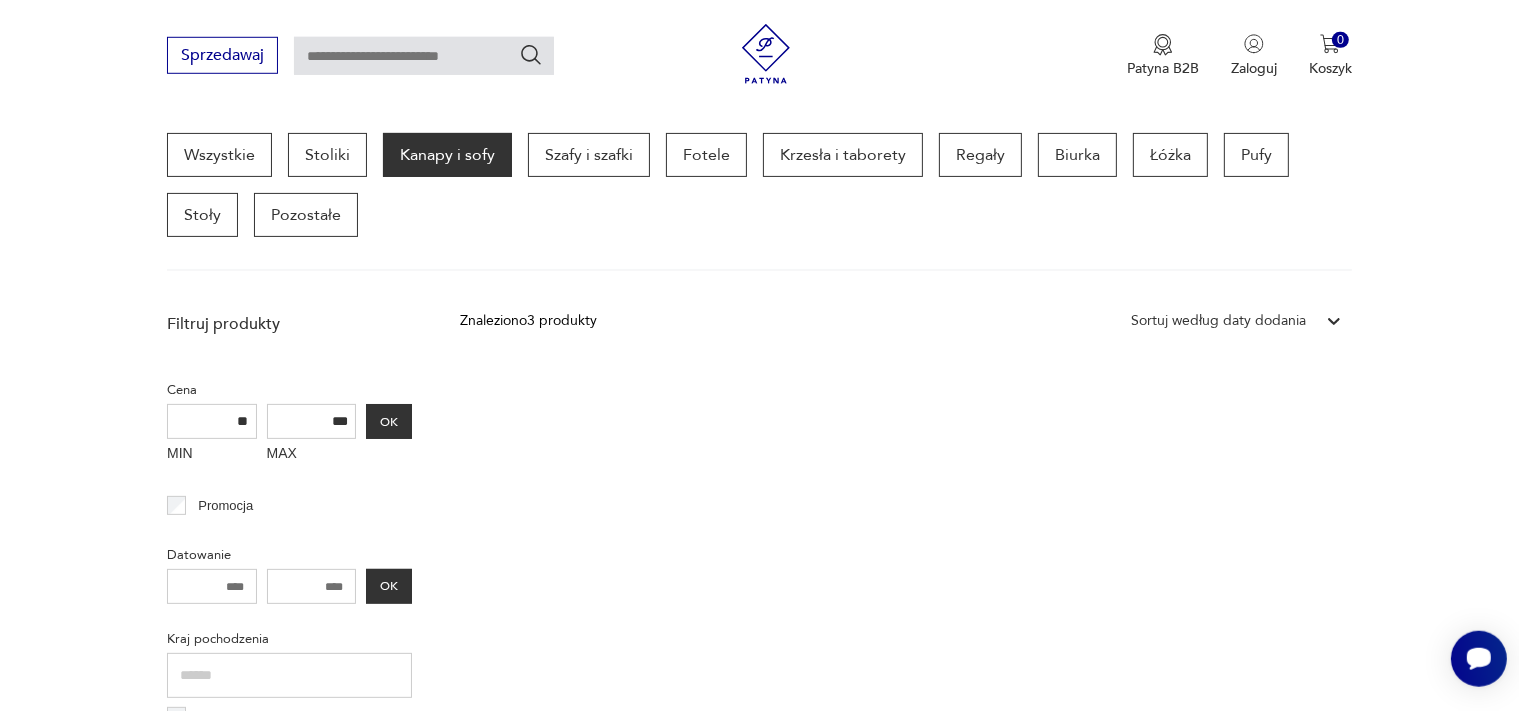 scroll, scrollTop: 530, scrollLeft: 0, axis: vertical 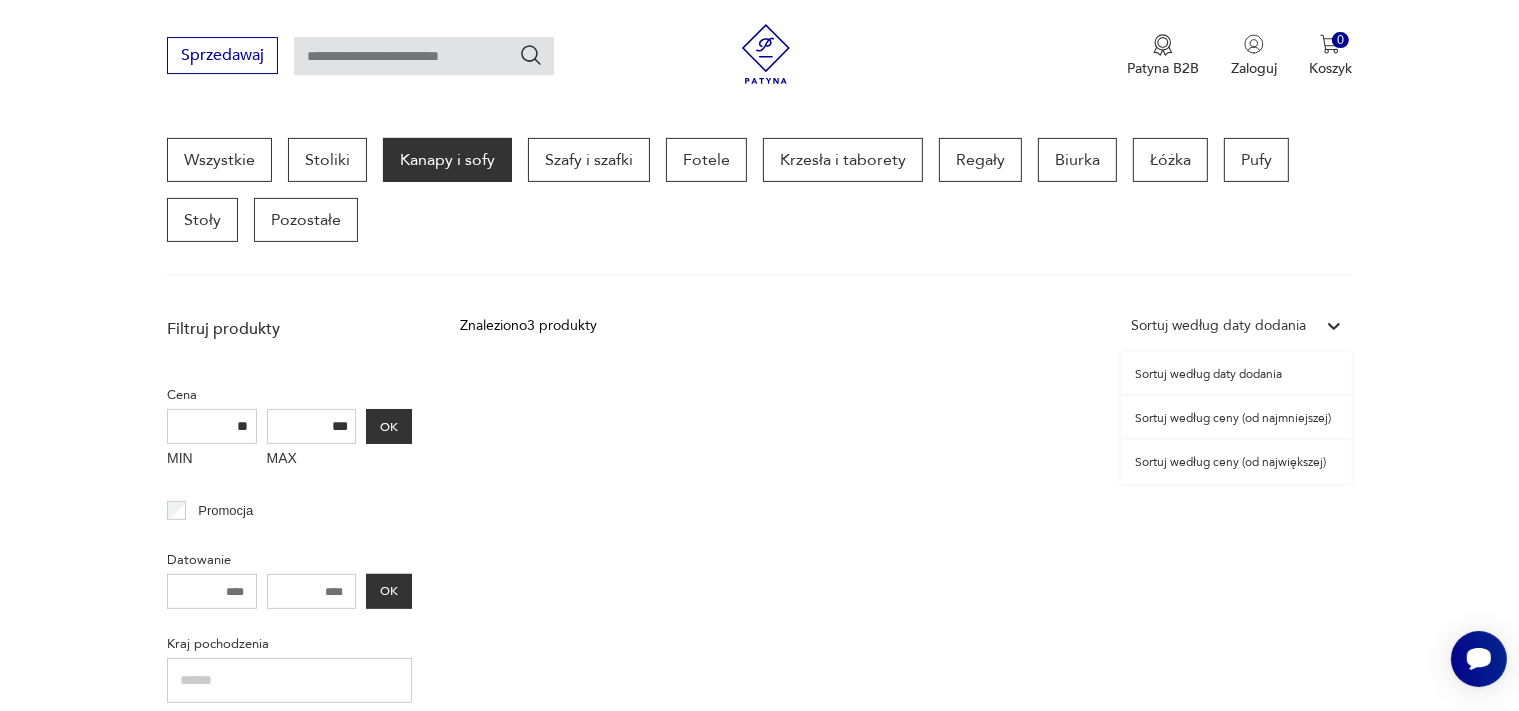 click 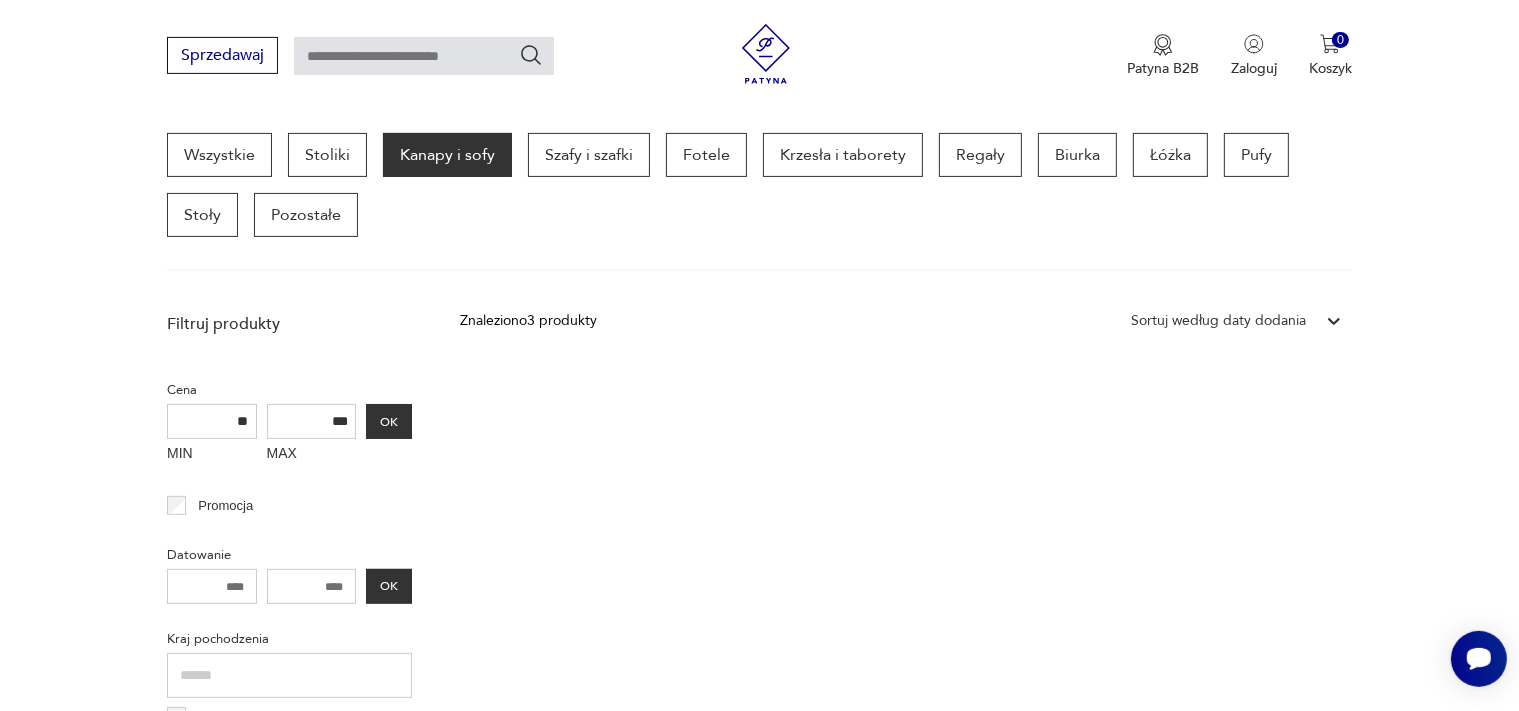 scroll, scrollTop: 530, scrollLeft: 0, axis: vertical 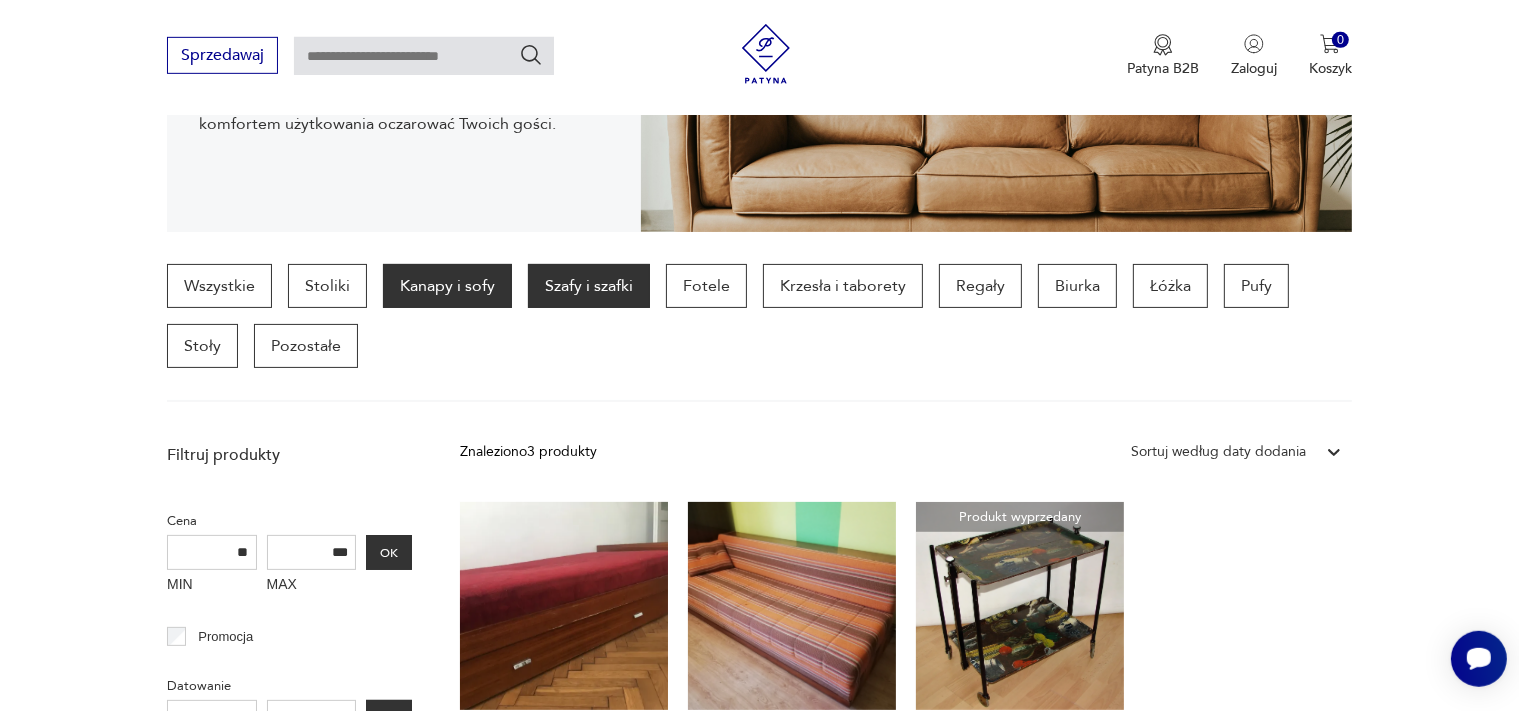 click on "Szafy i szafki" at bounding box center [589, 286] 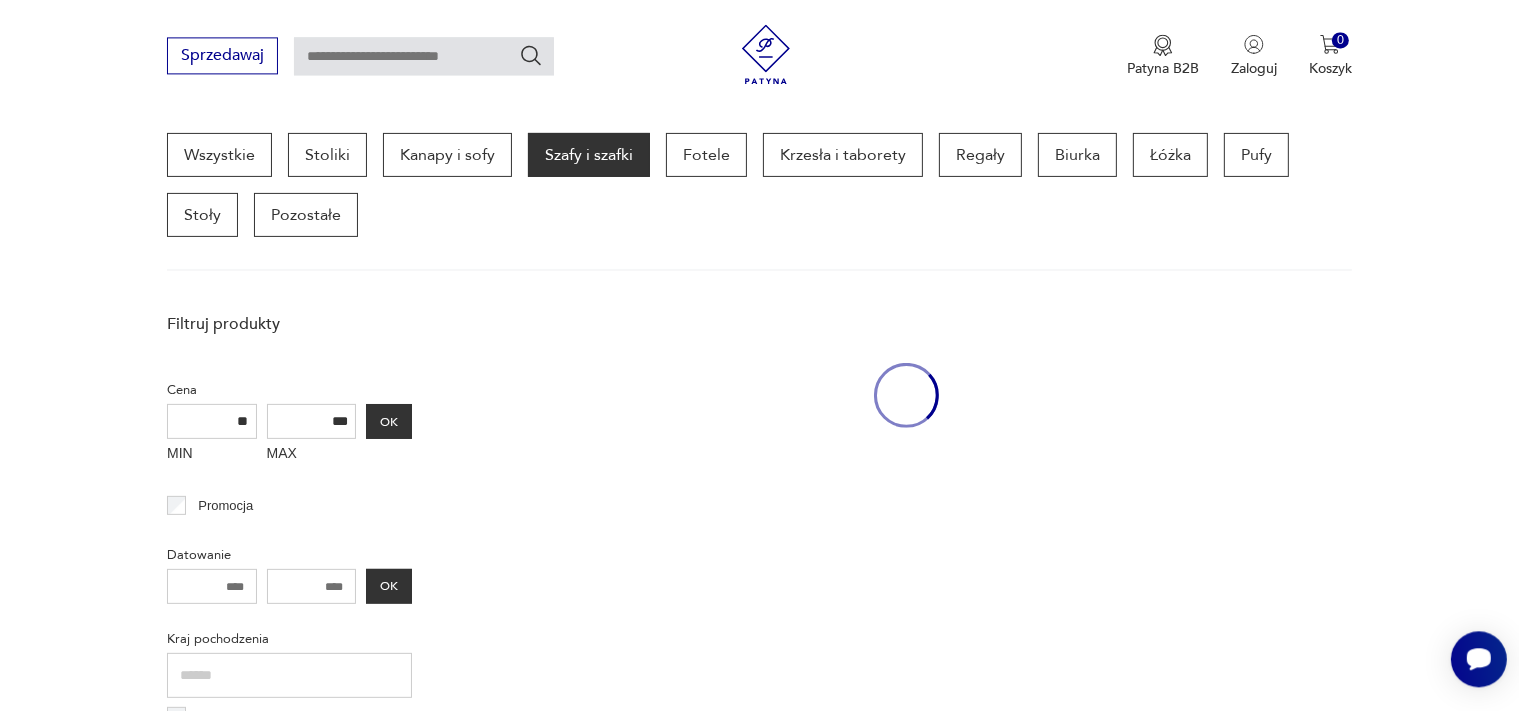 scroll, scrollTop: 530, scrollLeft: 0, axis: vertical 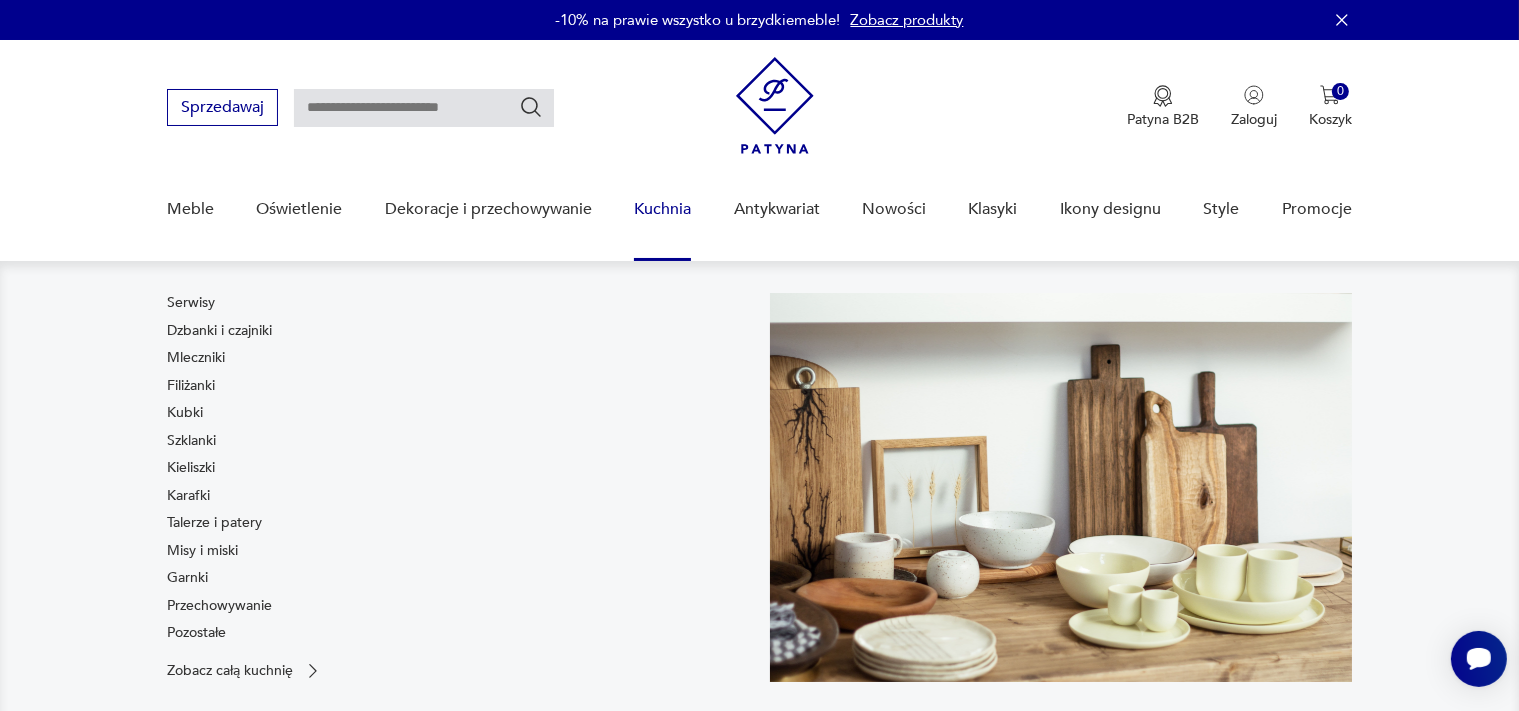 click on "Kuchnia" at bounding box center (662, 209) 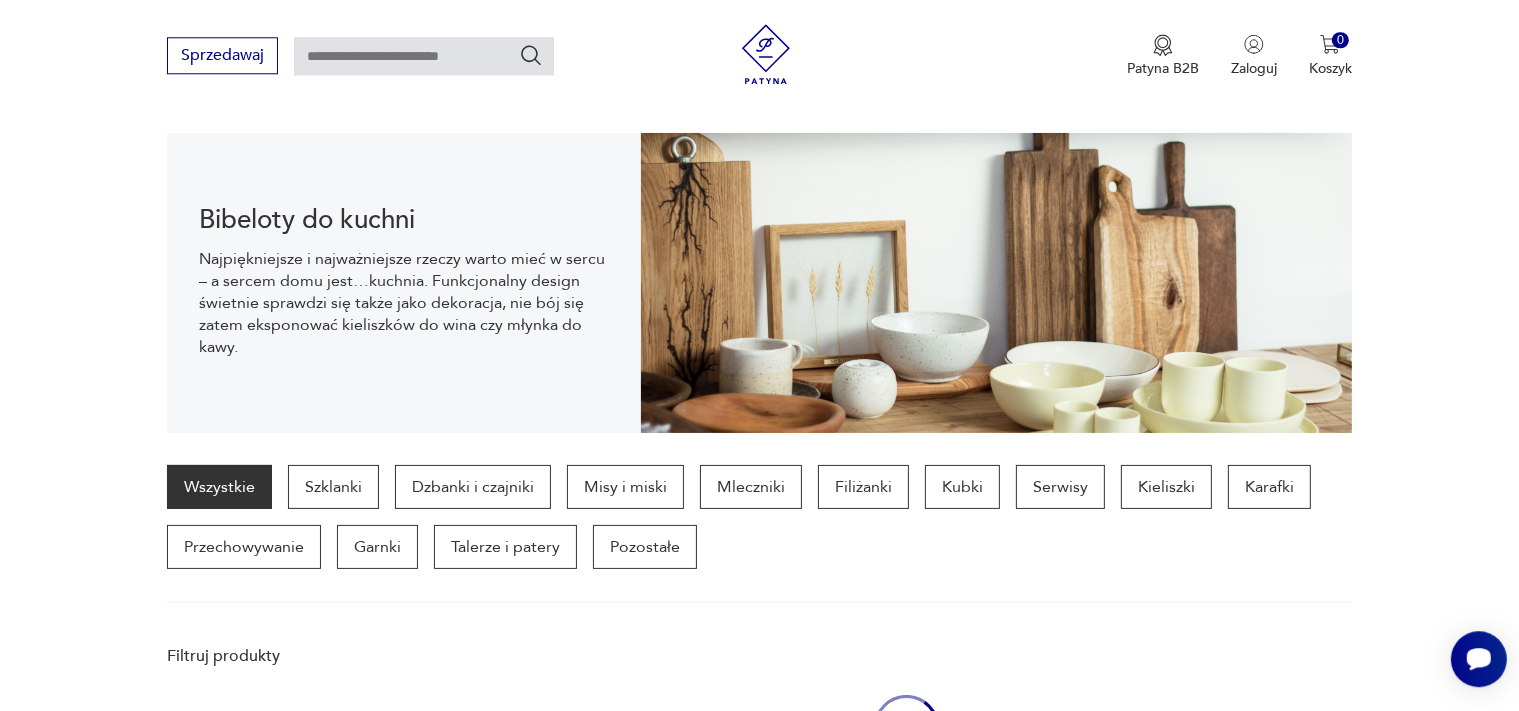 scroll, scrollTop: 198, scrollLeft: 0, axis: vertical 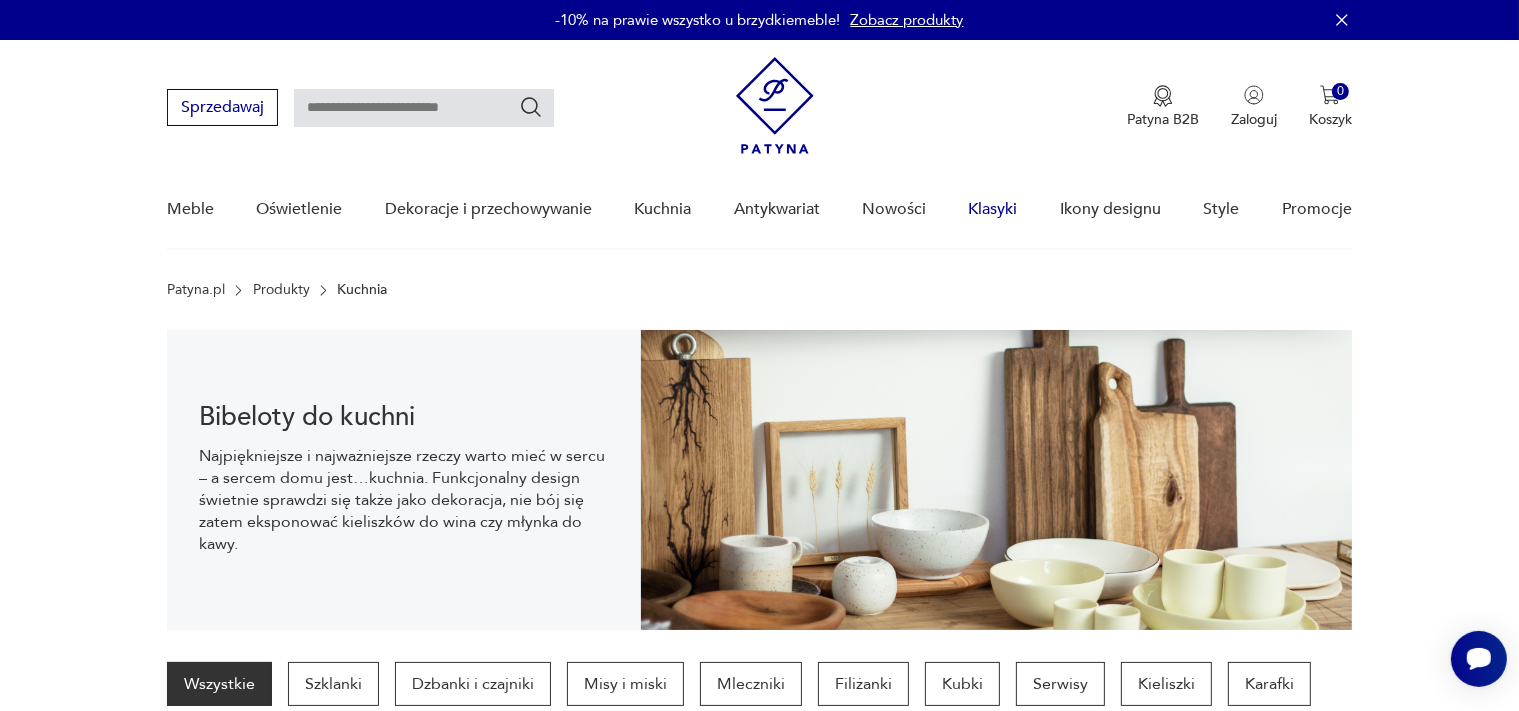 click on "Klasyki" at bounding box center [993, 209] 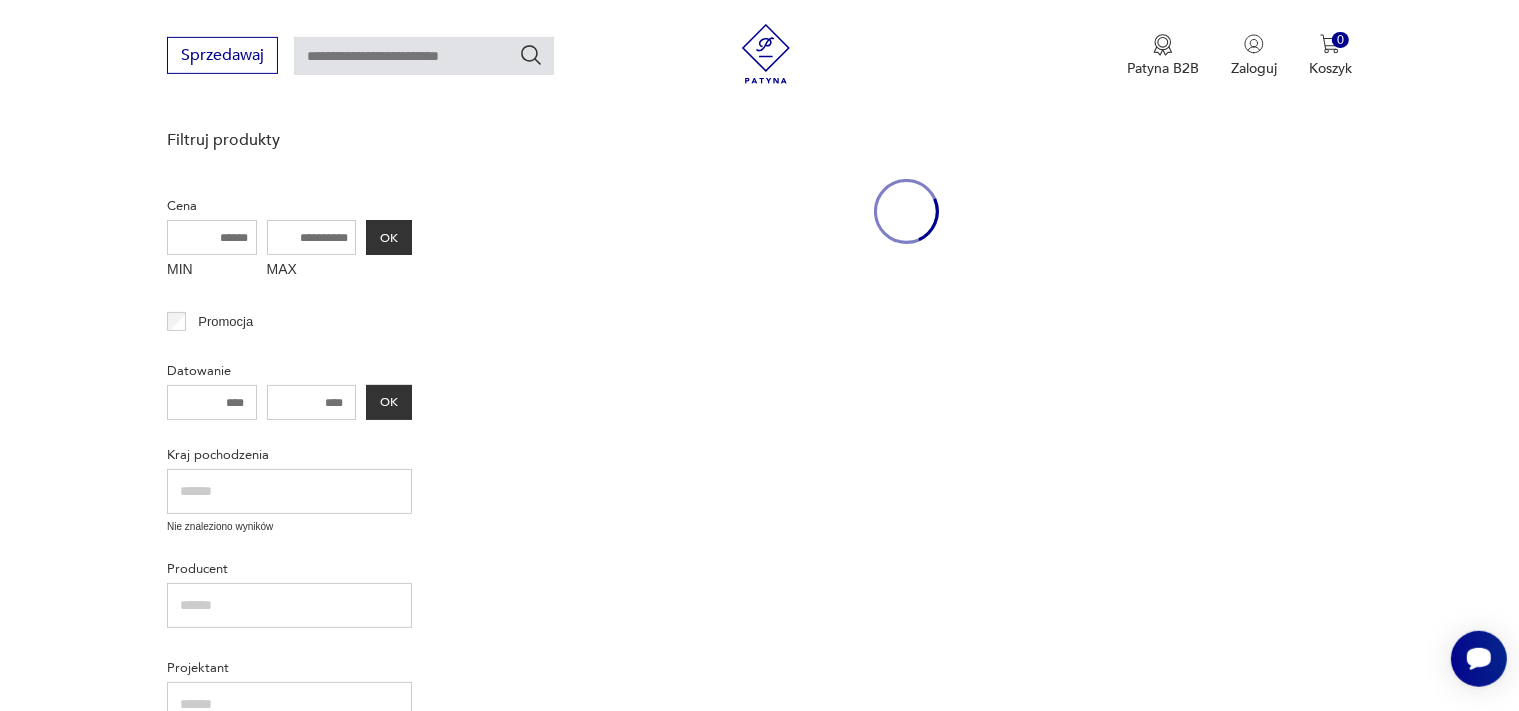 scroll, scrollTop: 258, scrollLeft: 0, axis: vertical 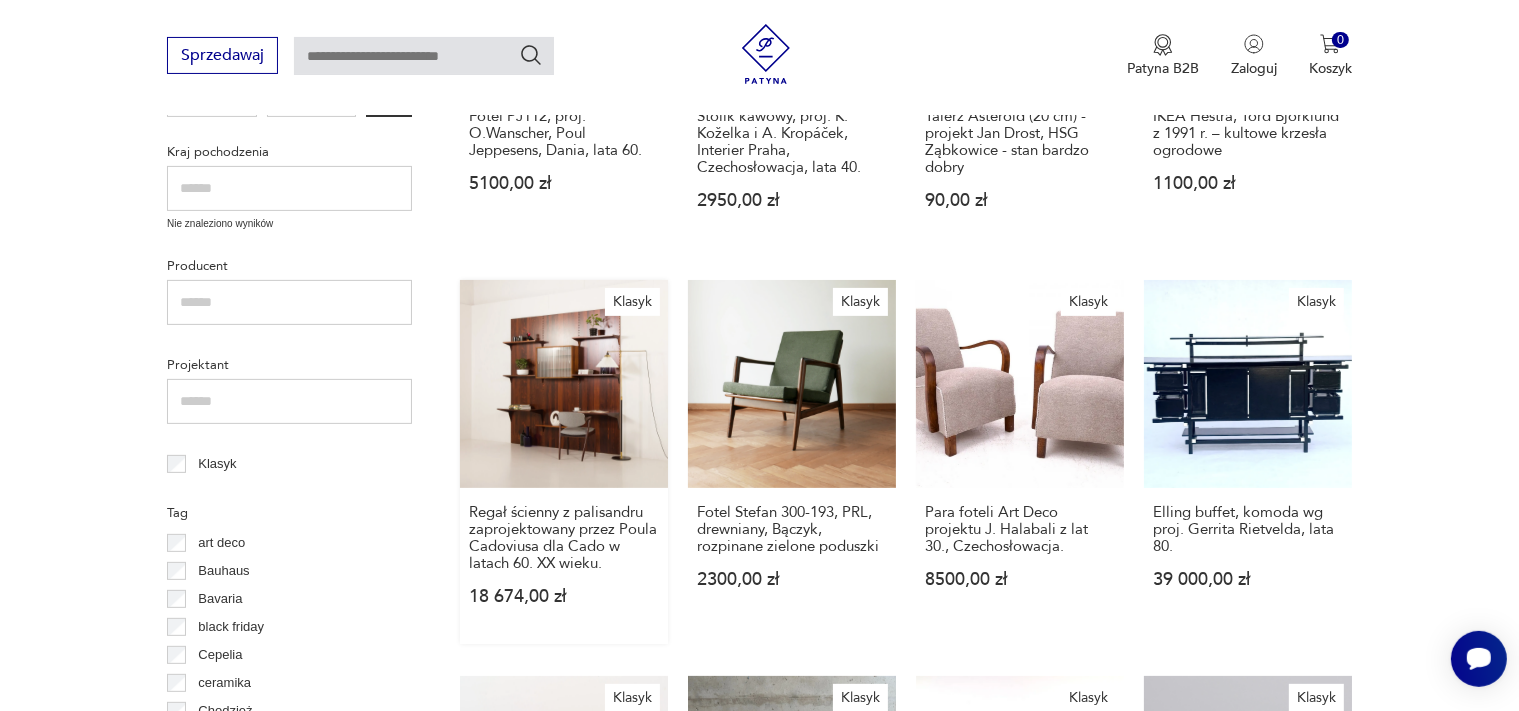 click on "Klasyk Regał ścienny z palisandru zaprojektowany przez [PERSON] dla Cado w latach [DECADE] XX wieku. [PRICE]" at bounding box center [564, 462] 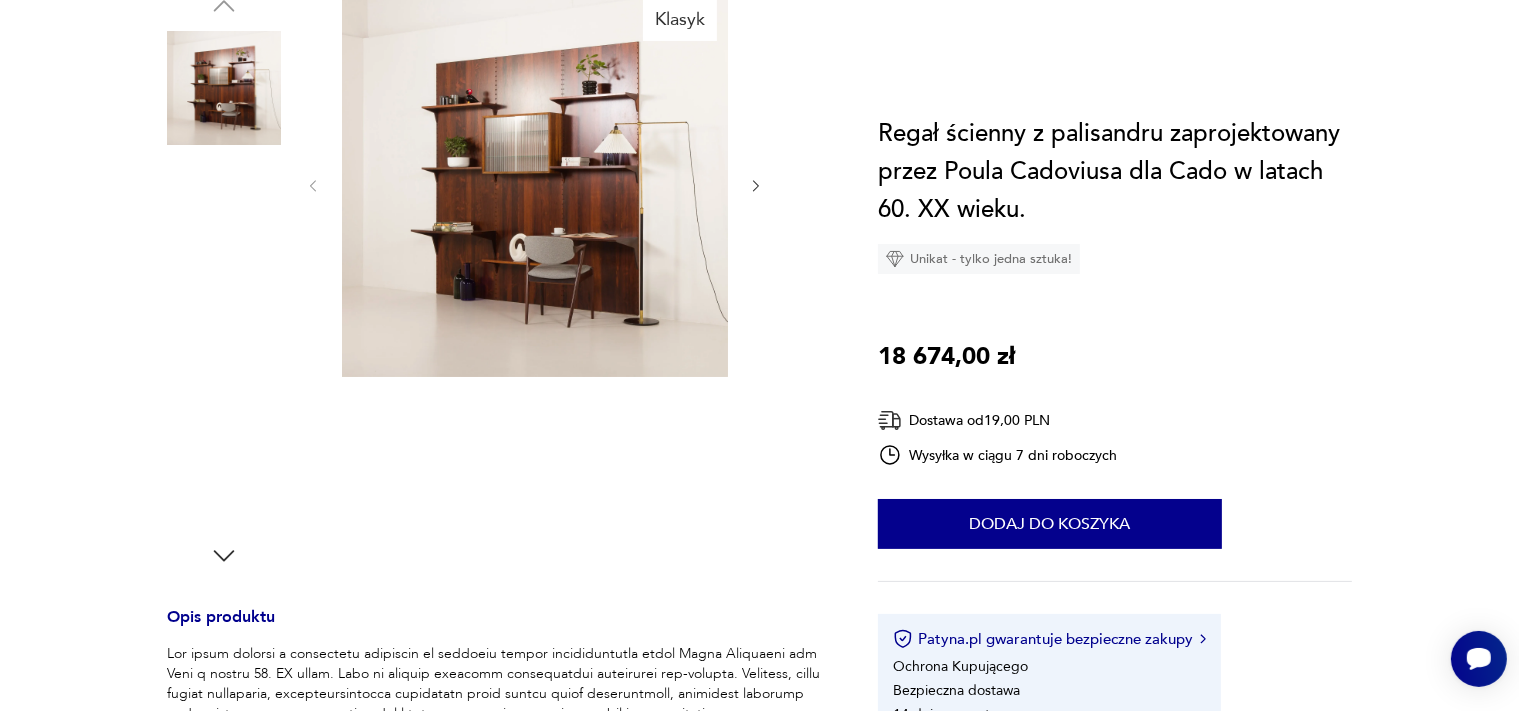 scroll, scrollTop: 0, scrollLeft: 0, axis: both 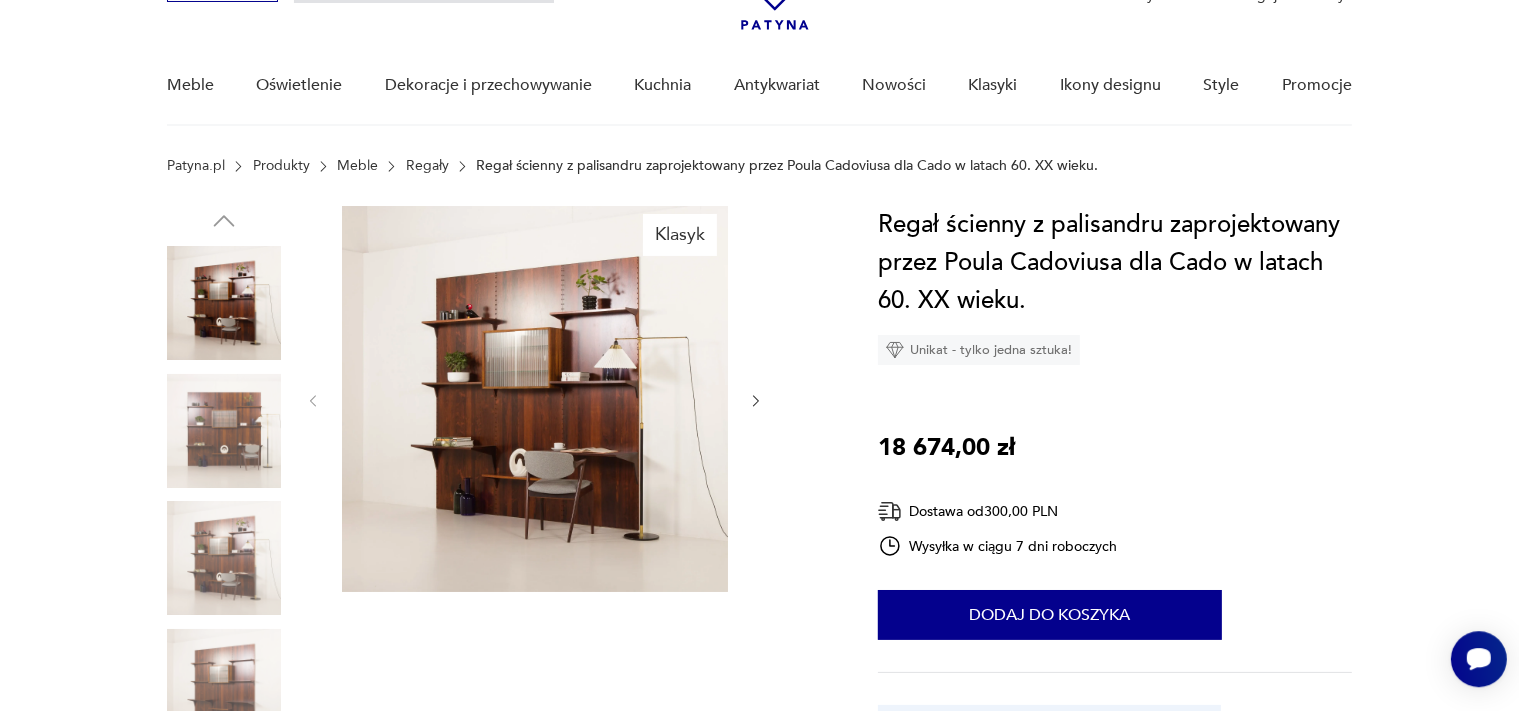 click at bounding box center [535, 399] 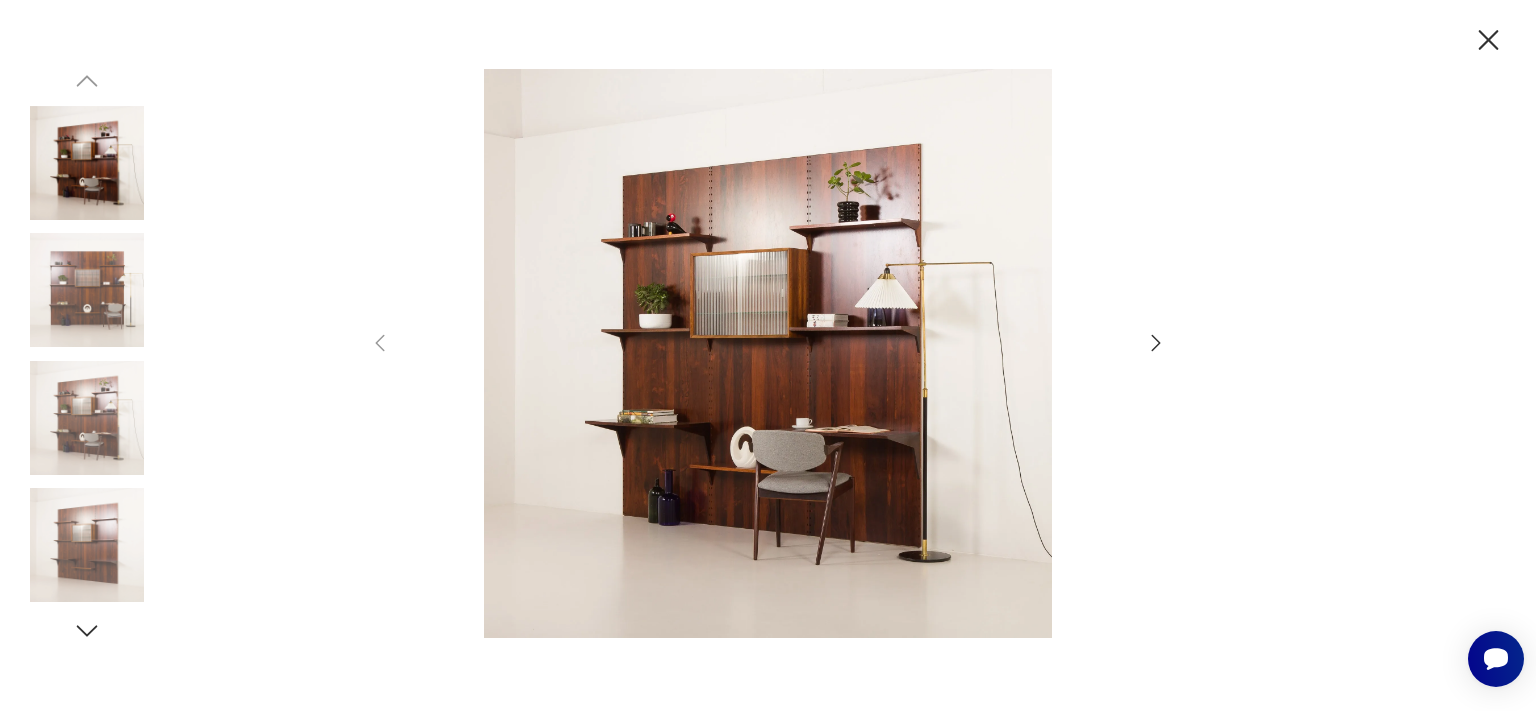 click 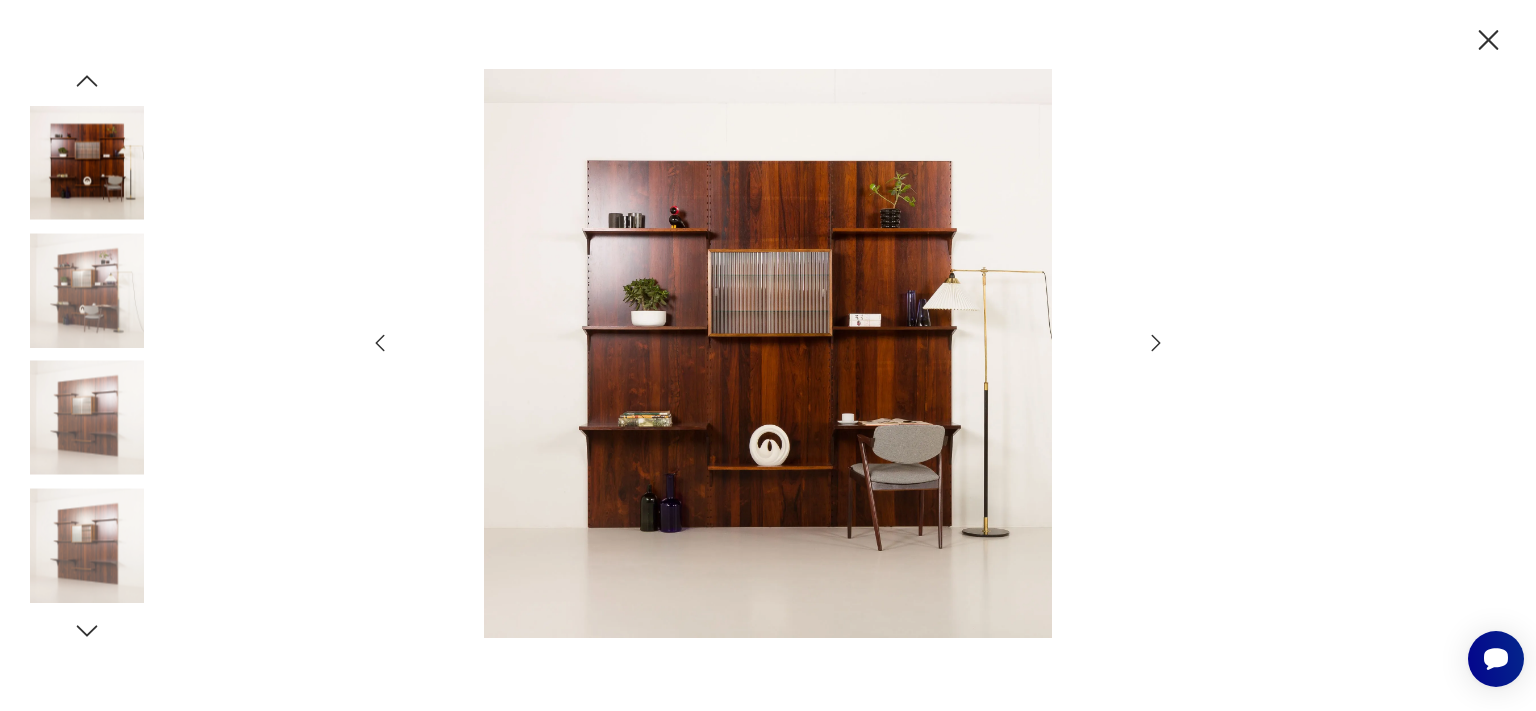 click 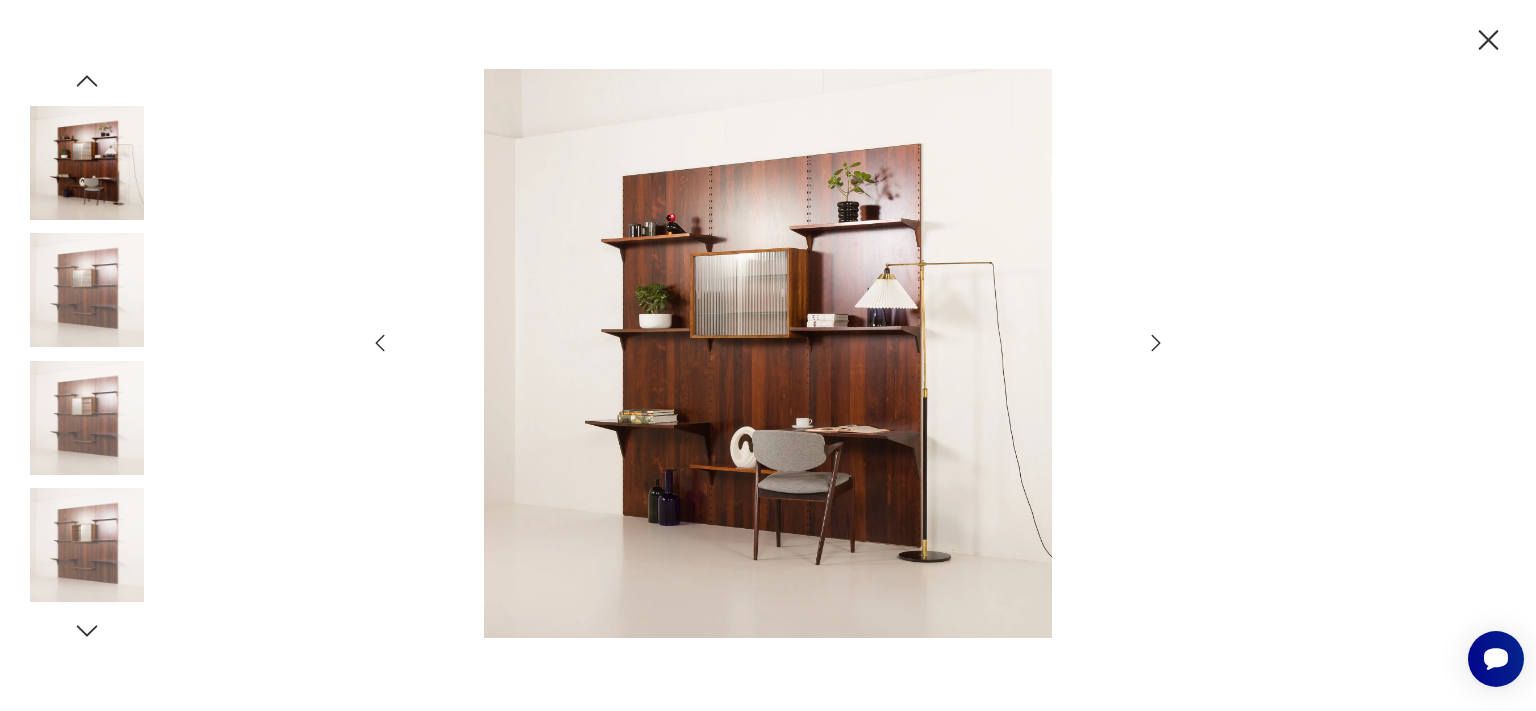 click 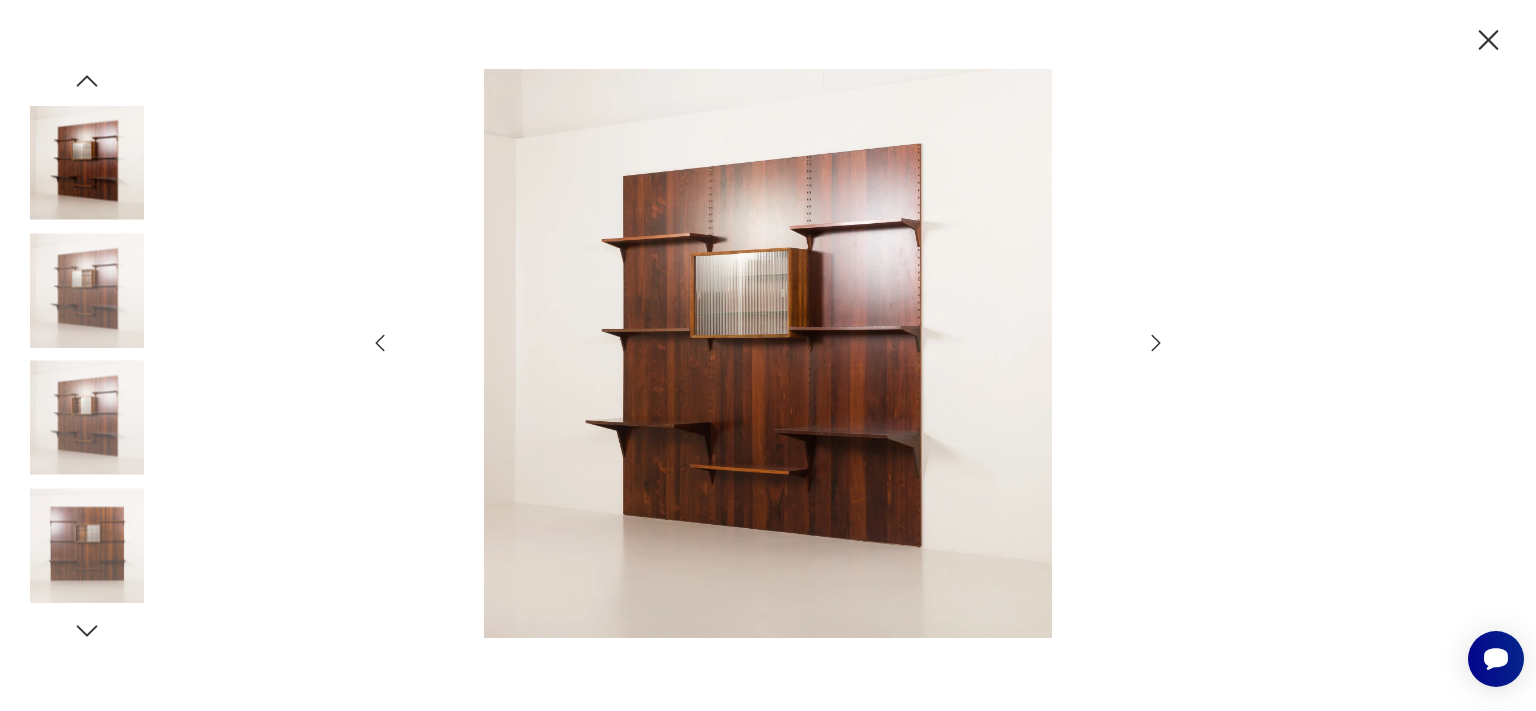 click 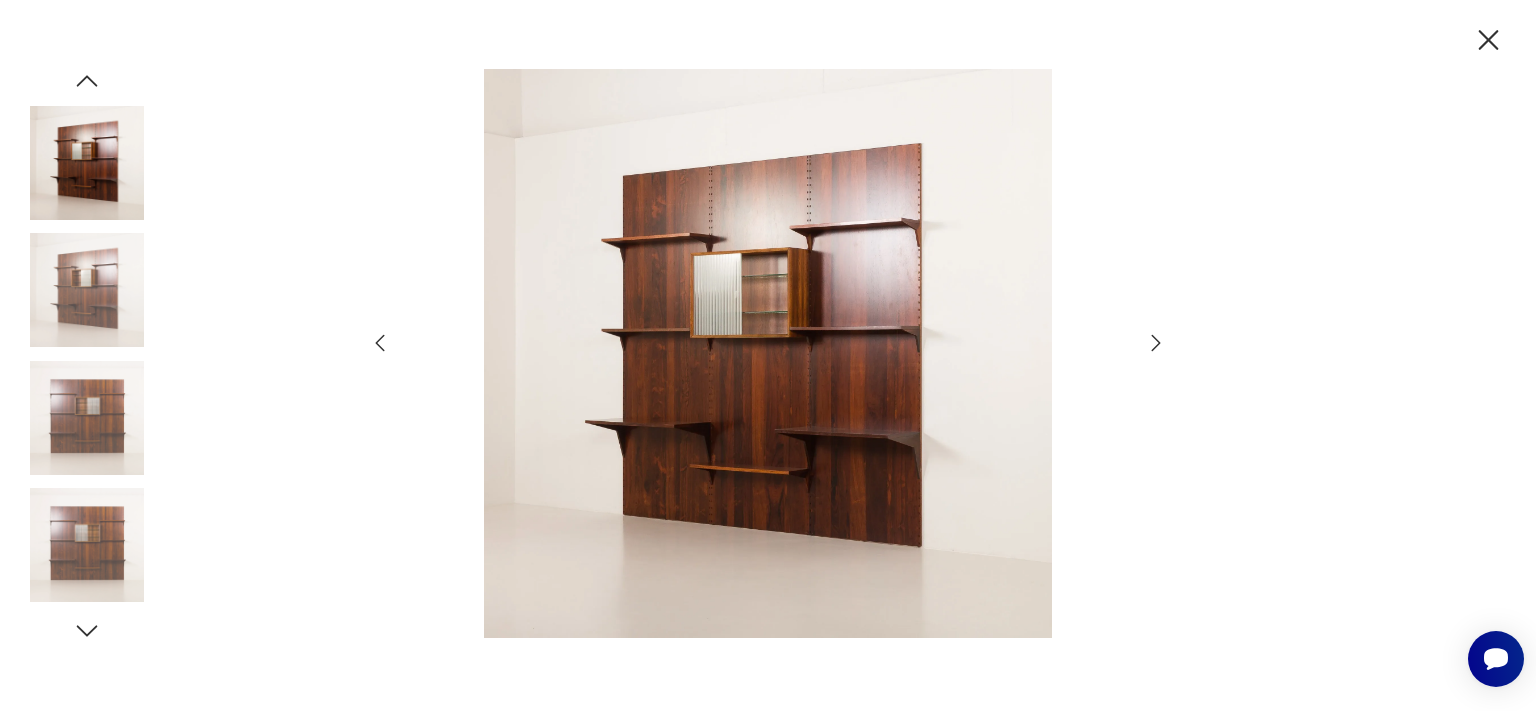 click 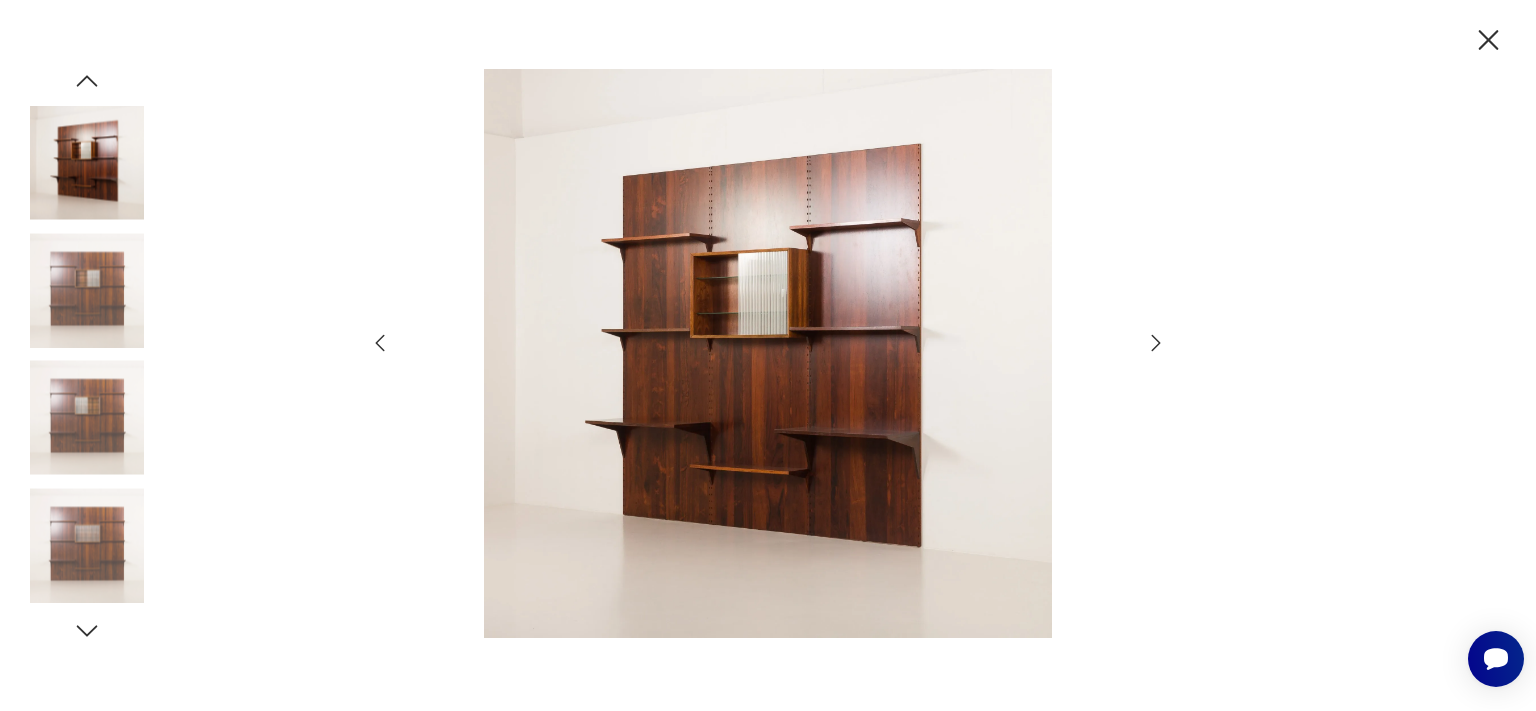 click 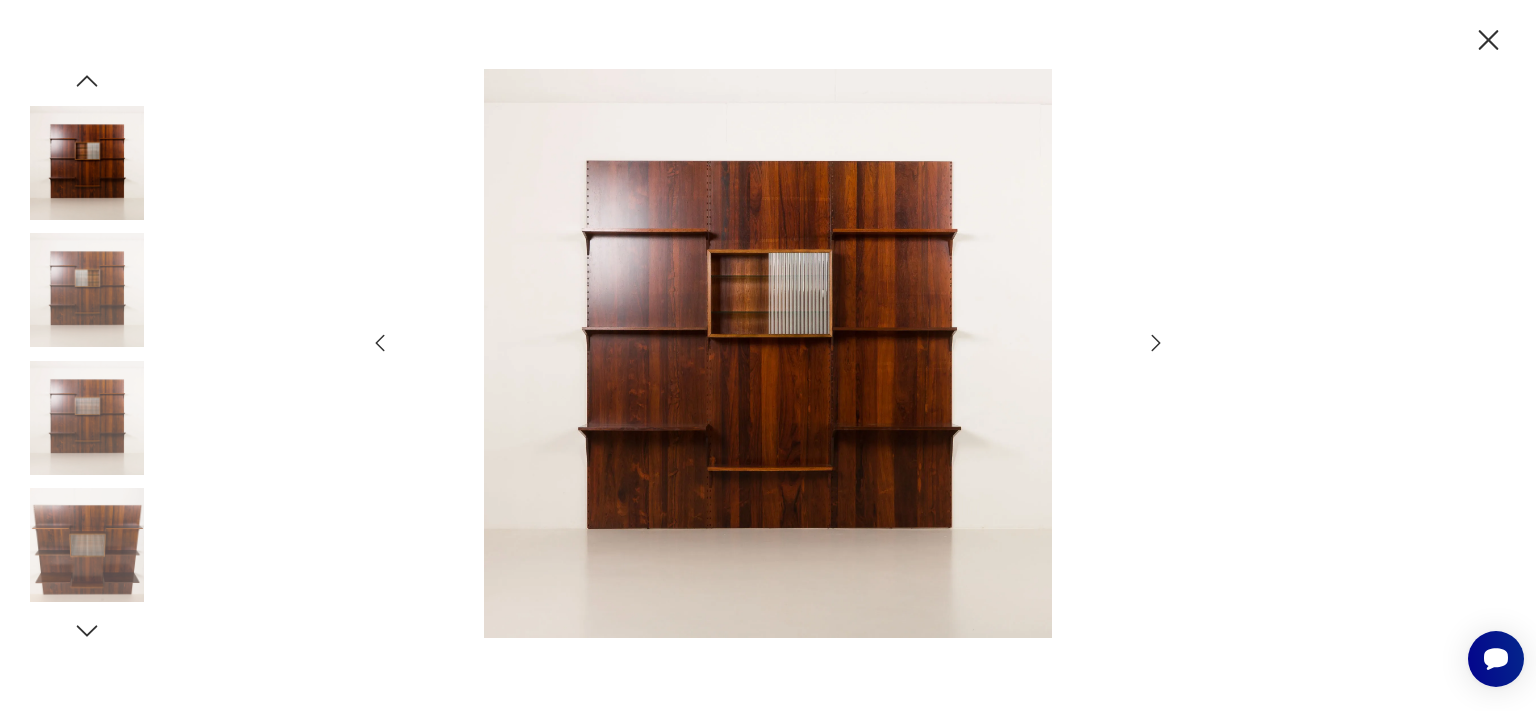 click 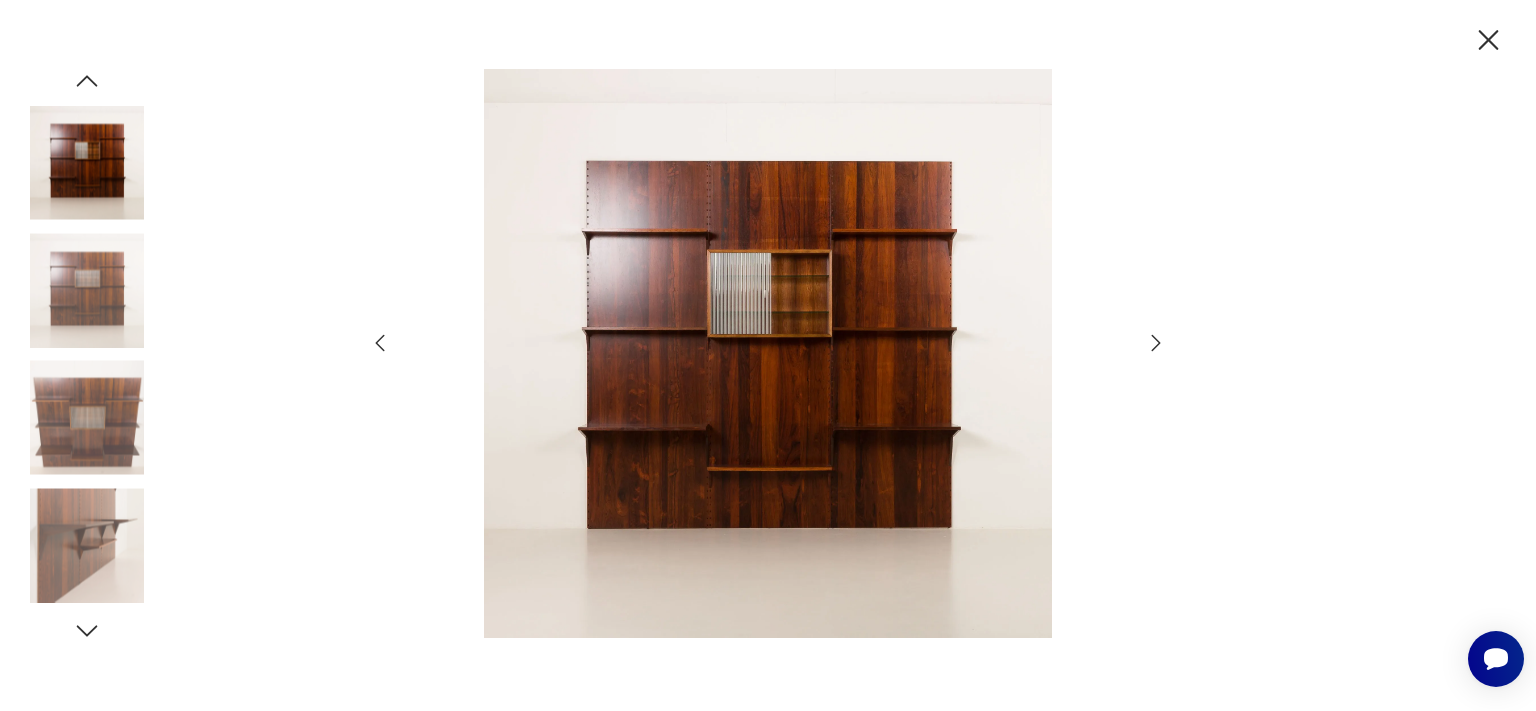 click 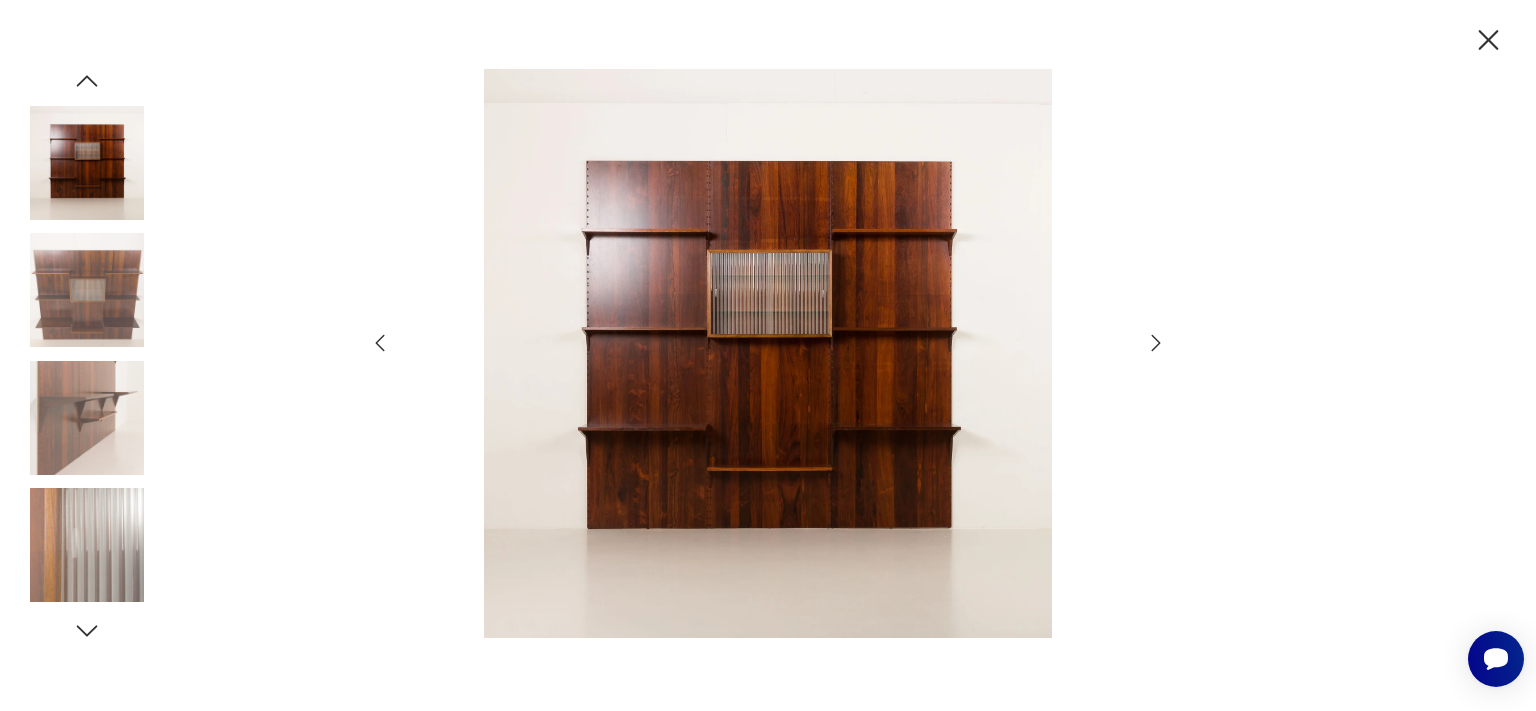 click 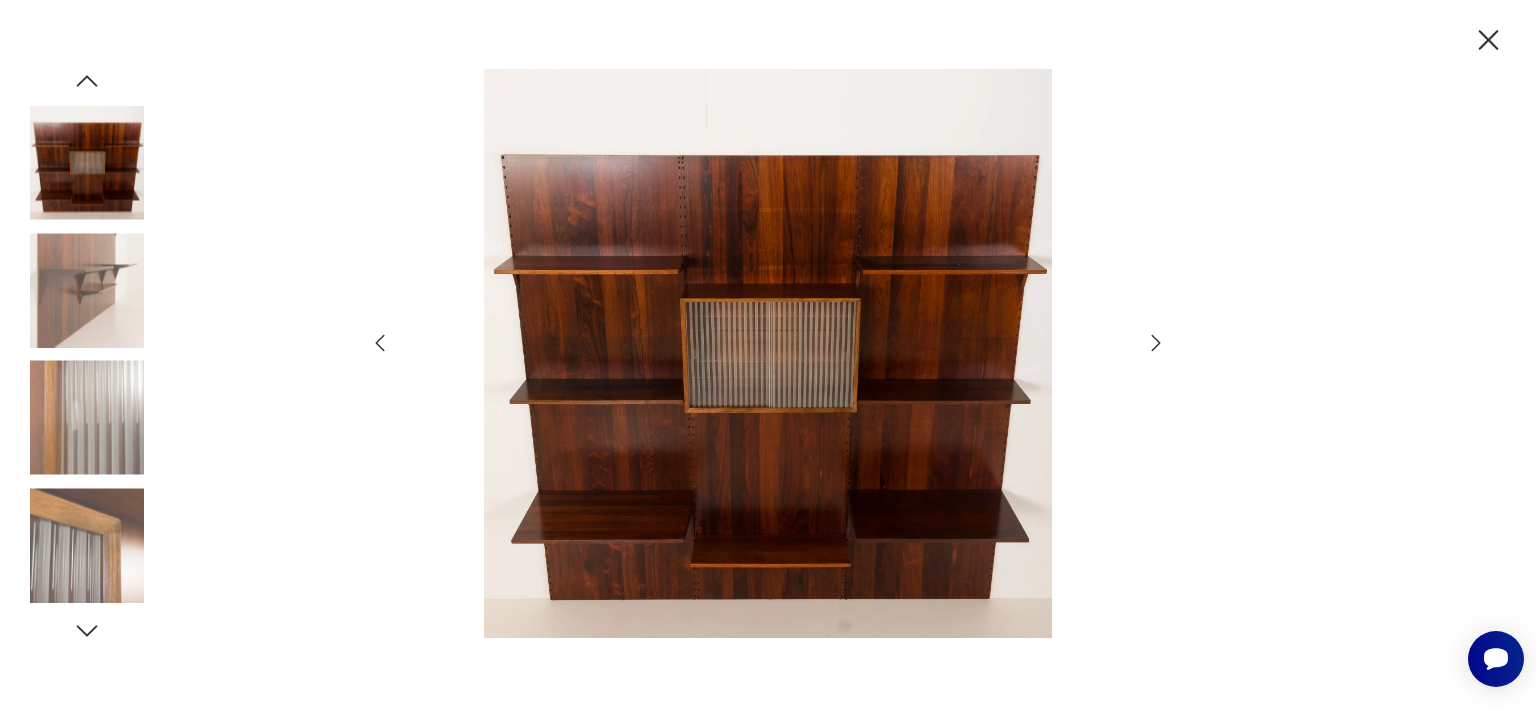 click 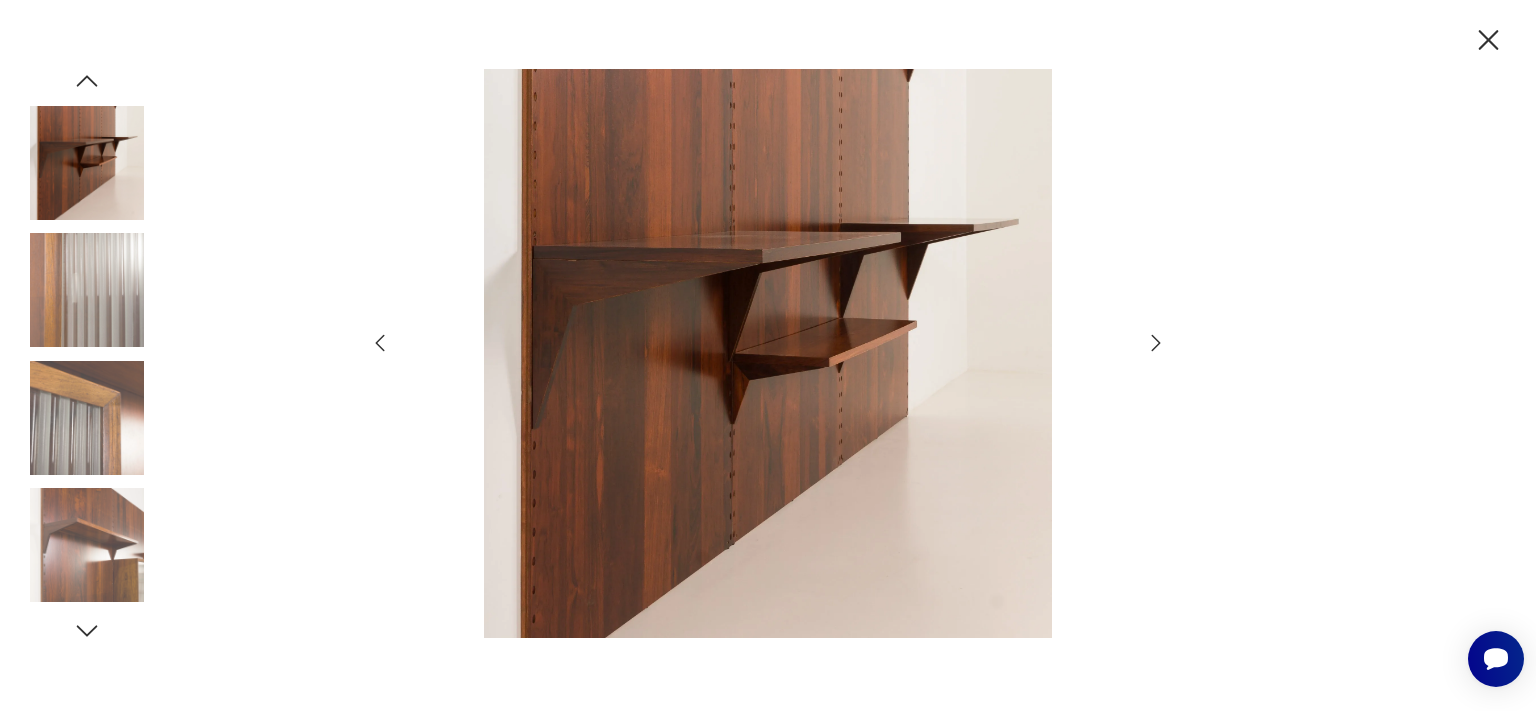 click 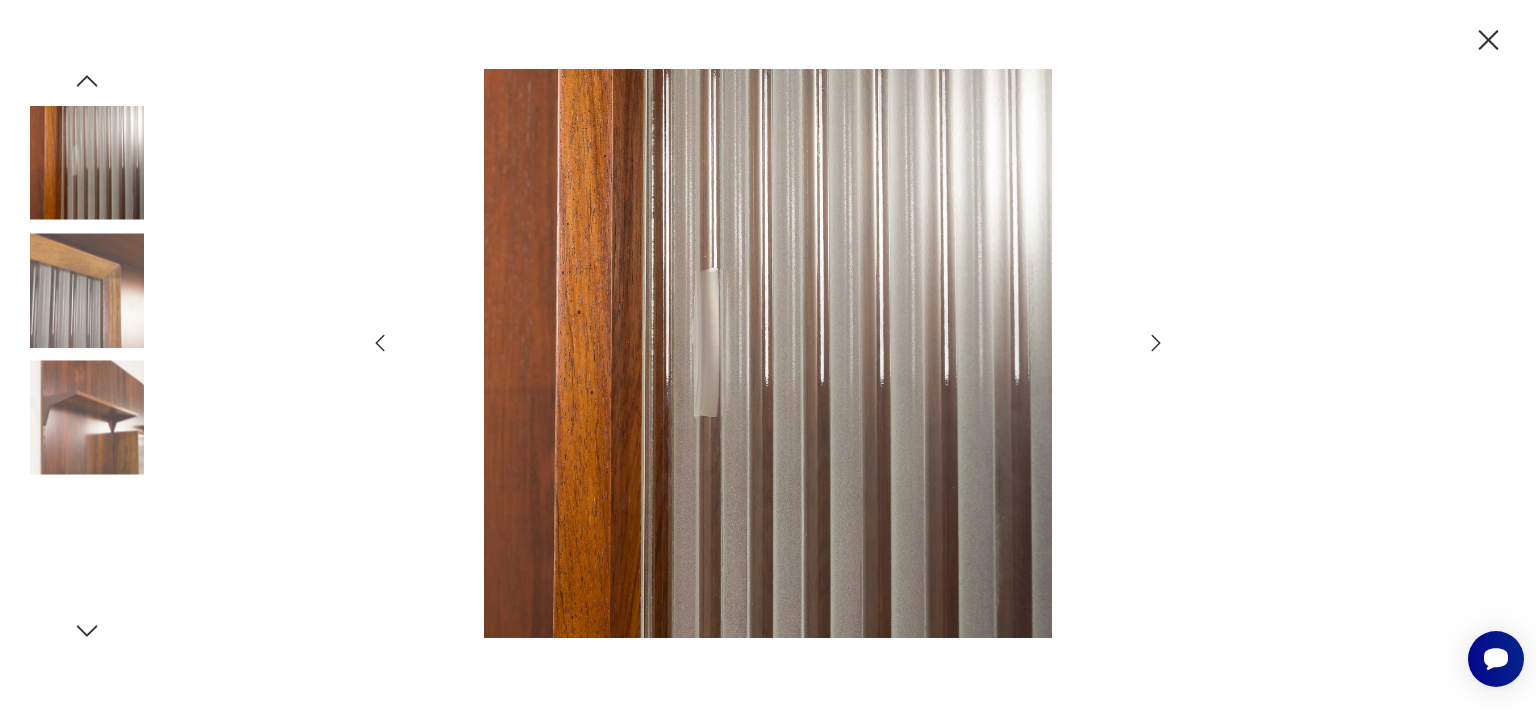 click 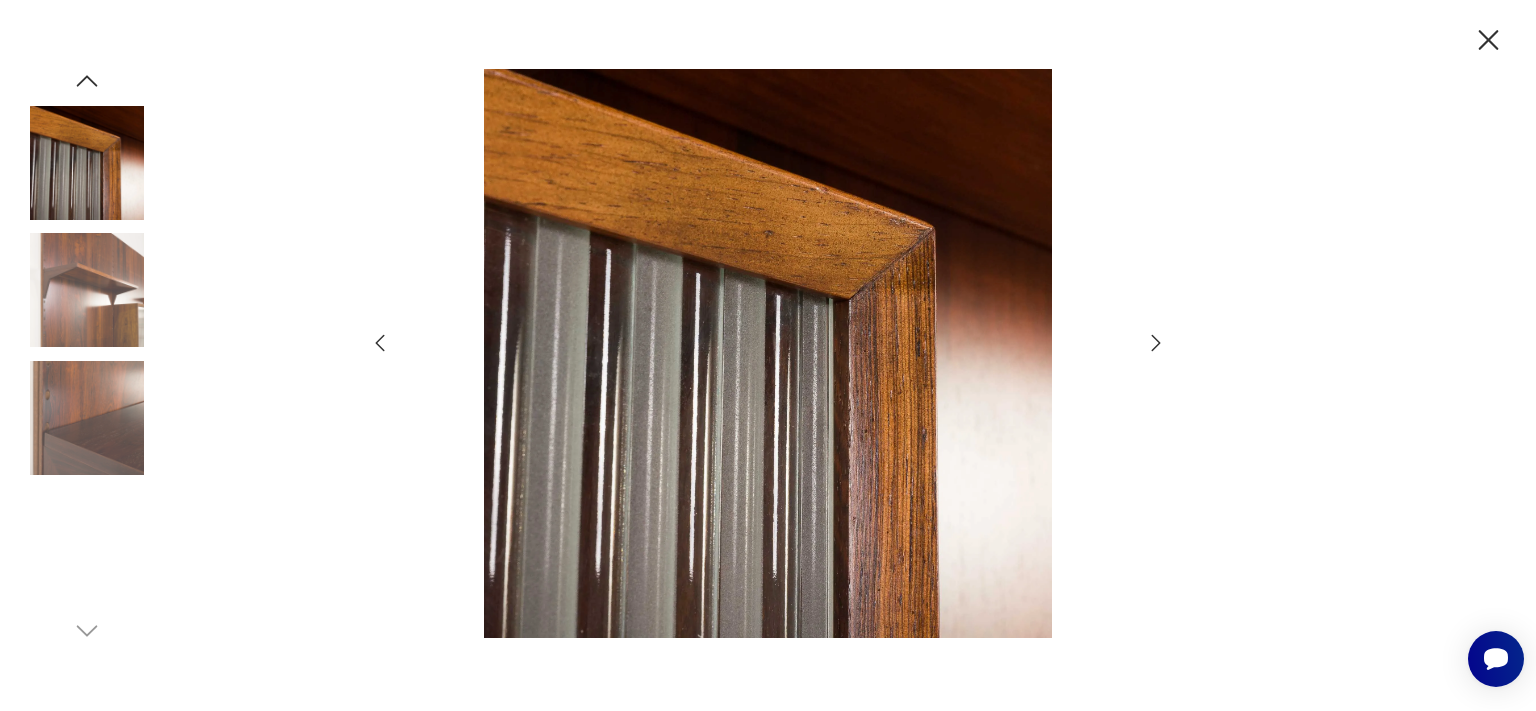 click 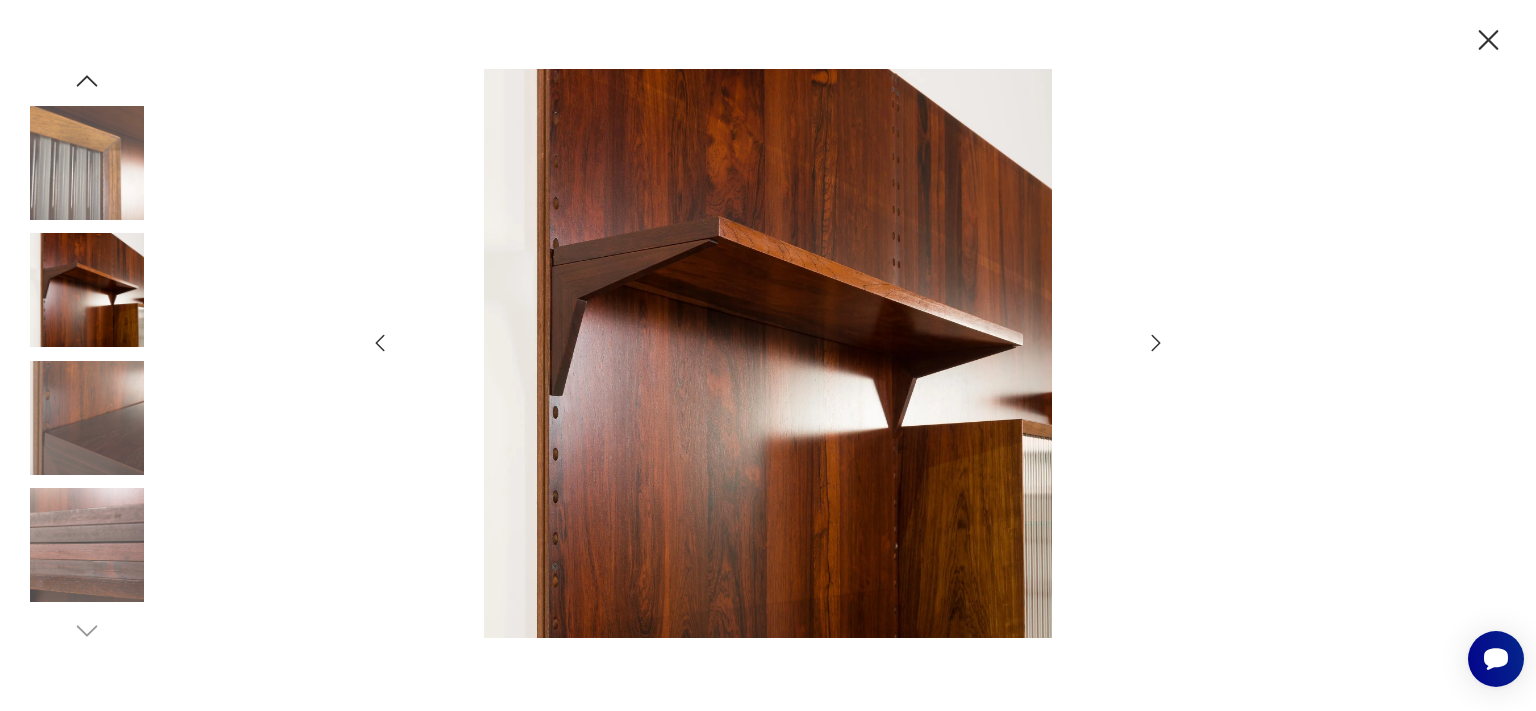 click 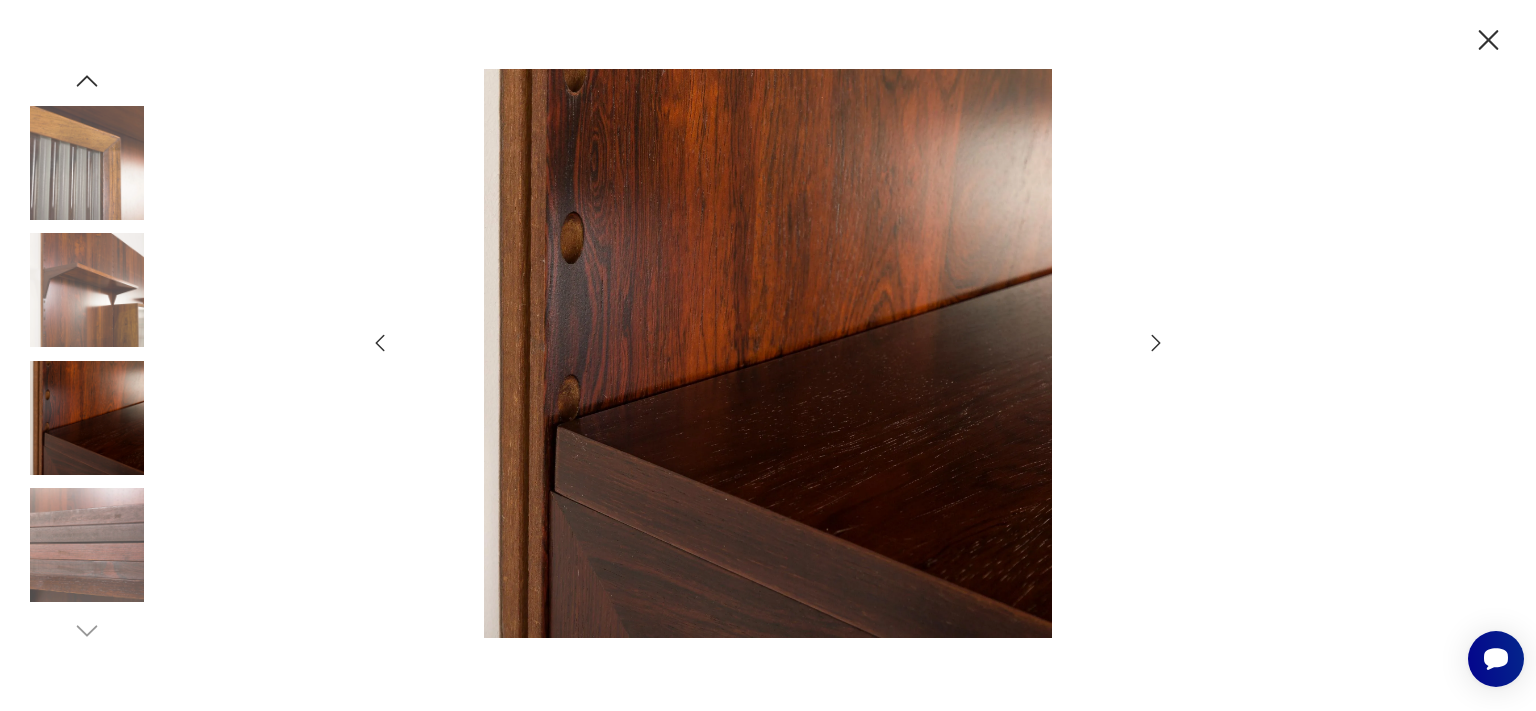 click 